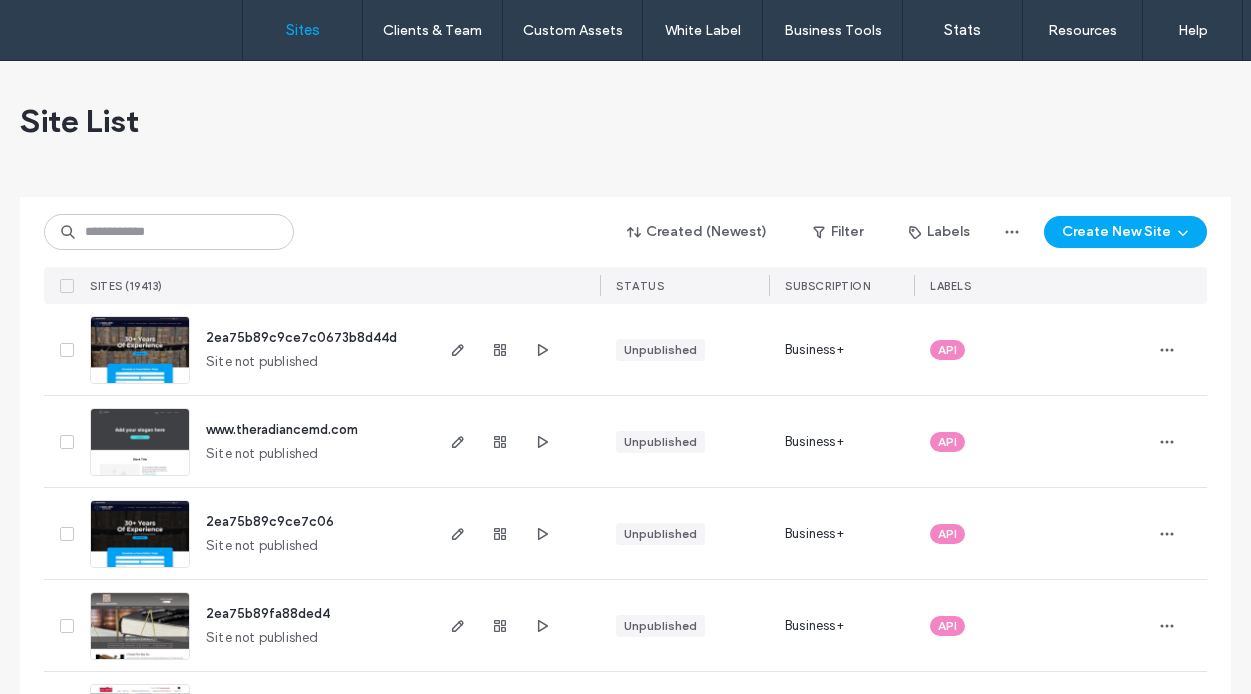 scroll, scrollTop: 0, scrollLeft: 0, axis: both 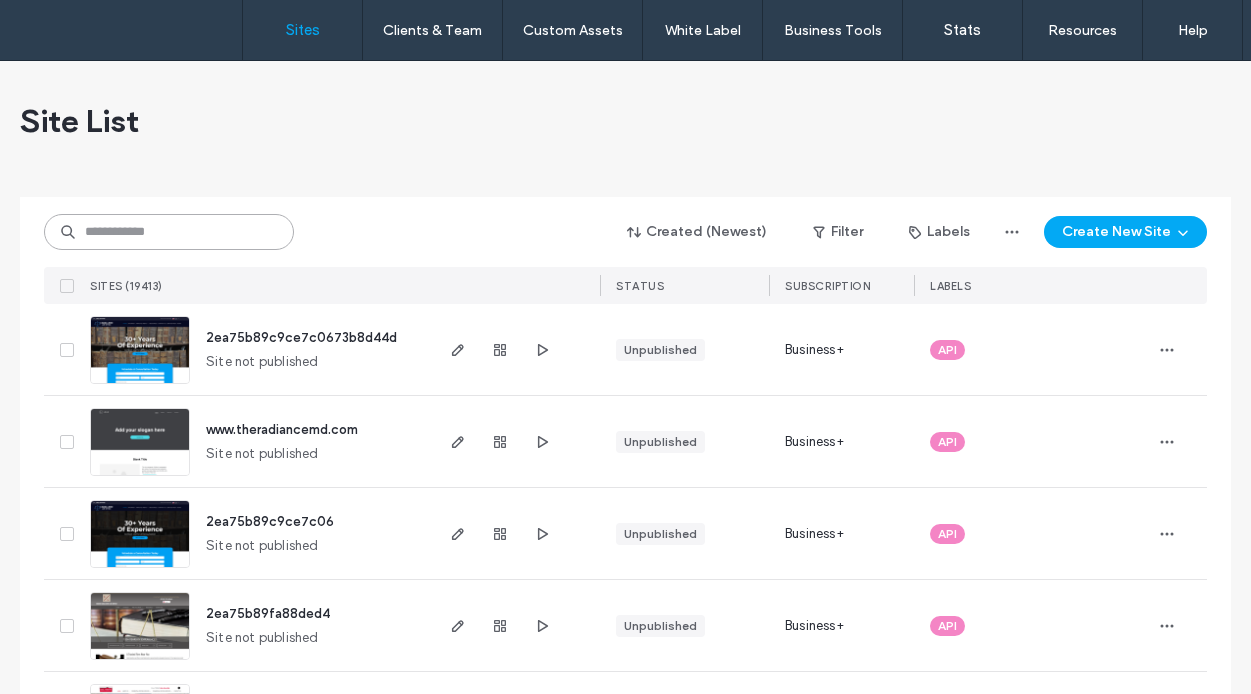click at bounding box center [169, 232] 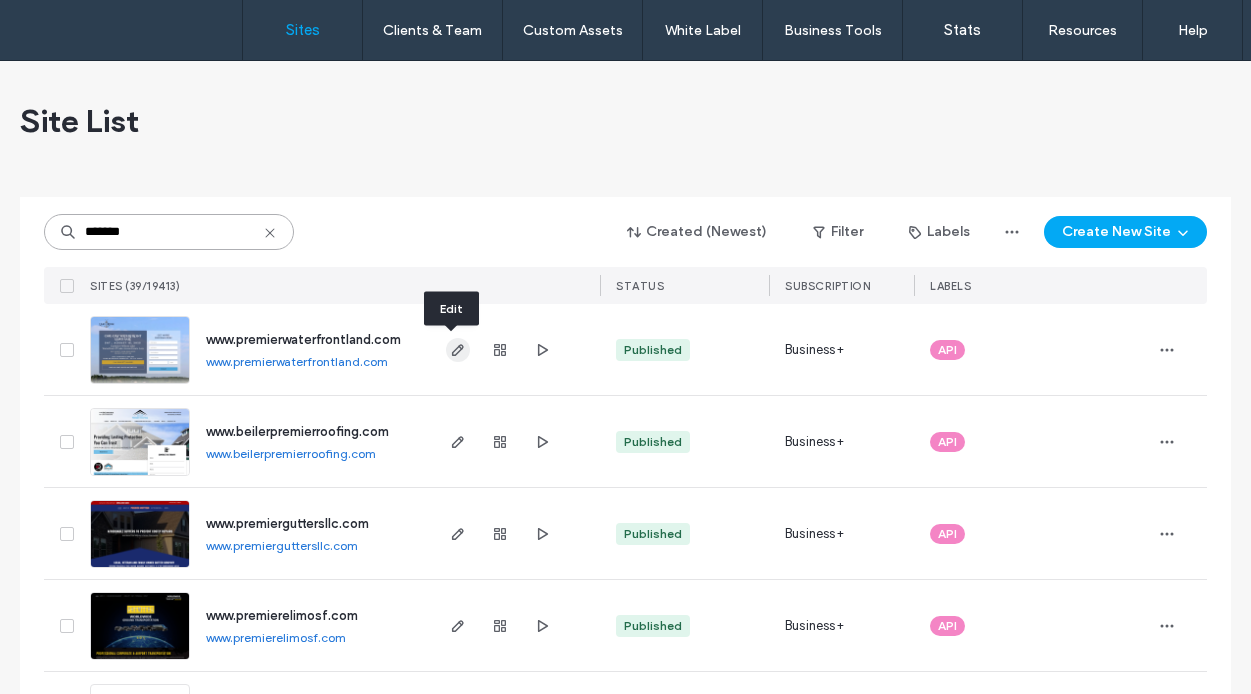 type on "*******" 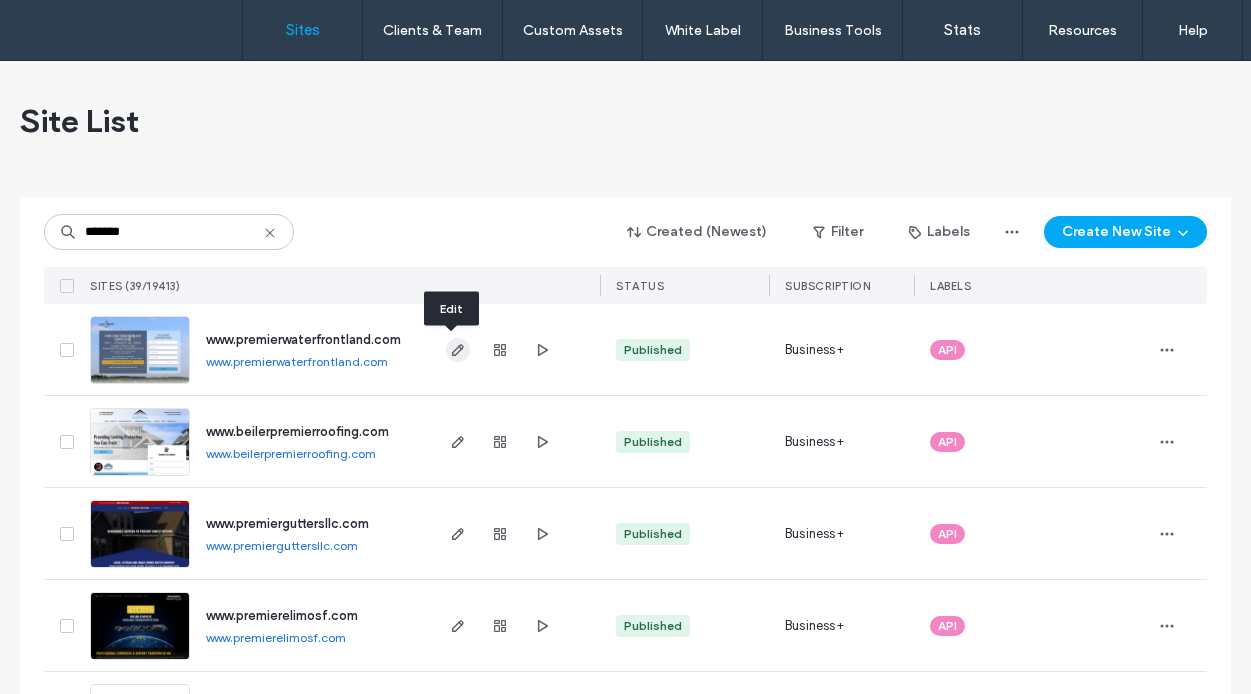 click 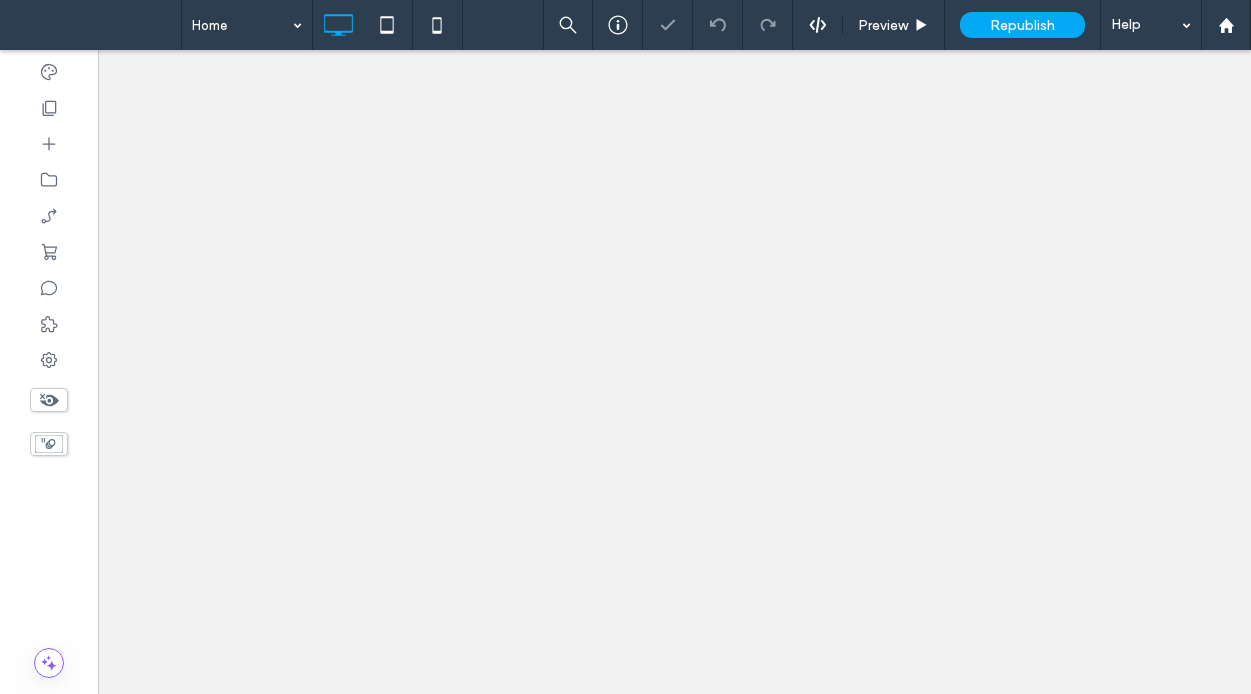 scroll, scrollTop: 0, scrollLeft: 0, axis: both 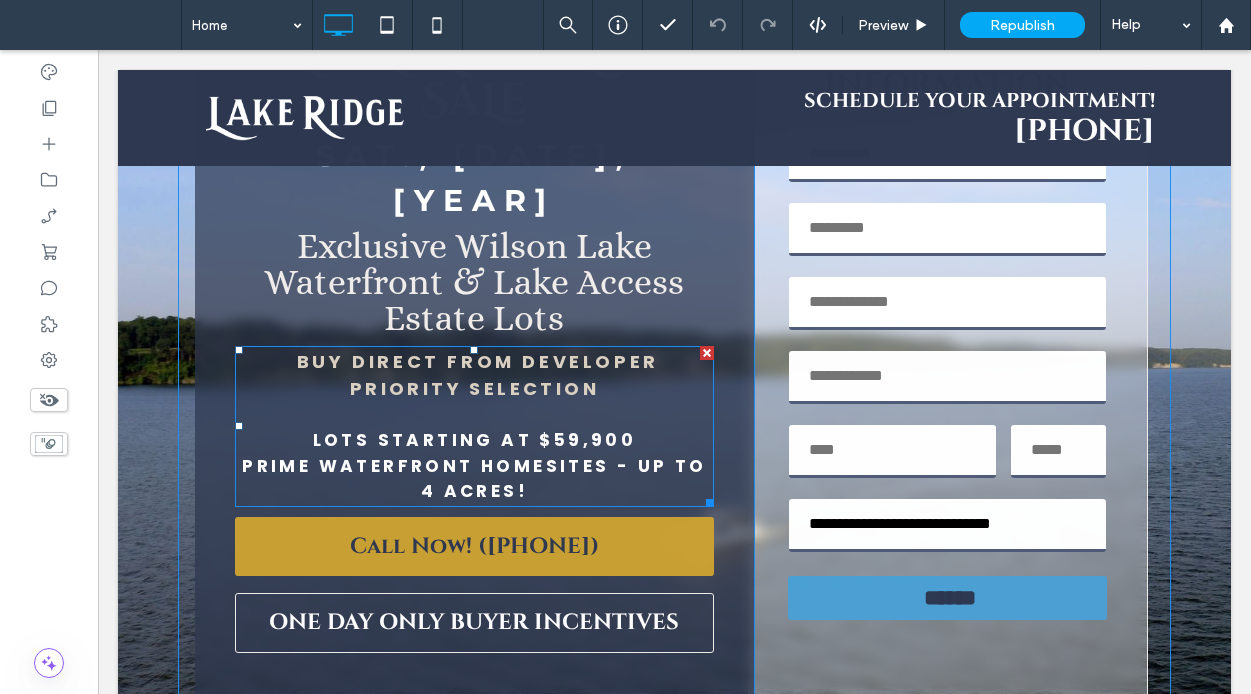 click on "PRIME WATERFRONT HOMESITES - UP TO 4 ACRES!" at bounding box center (474, 479) 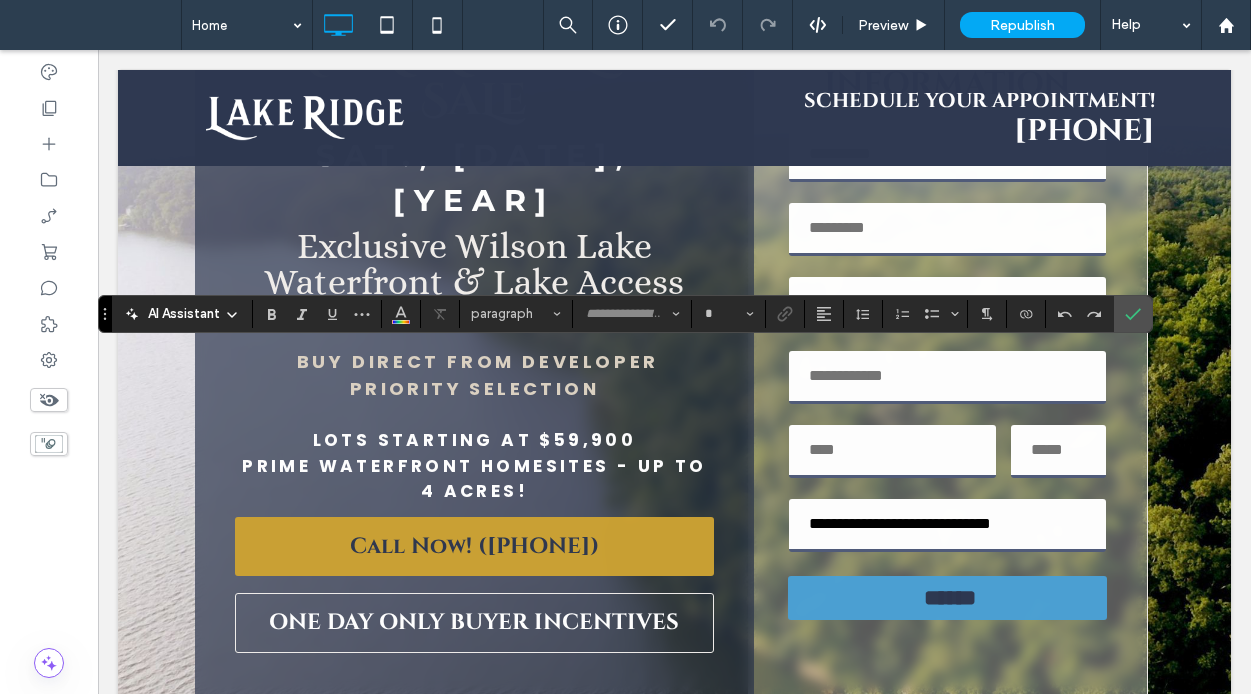 type on "*******" 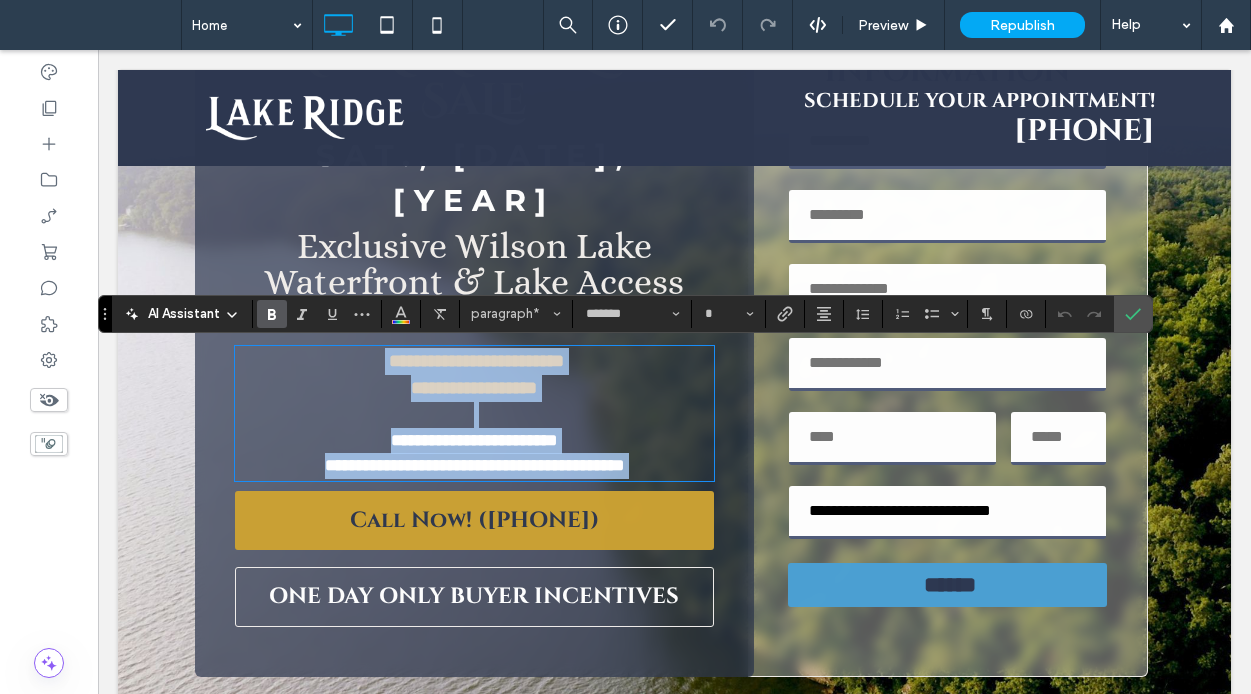 click on "**********" at bounding box center [474, 465] 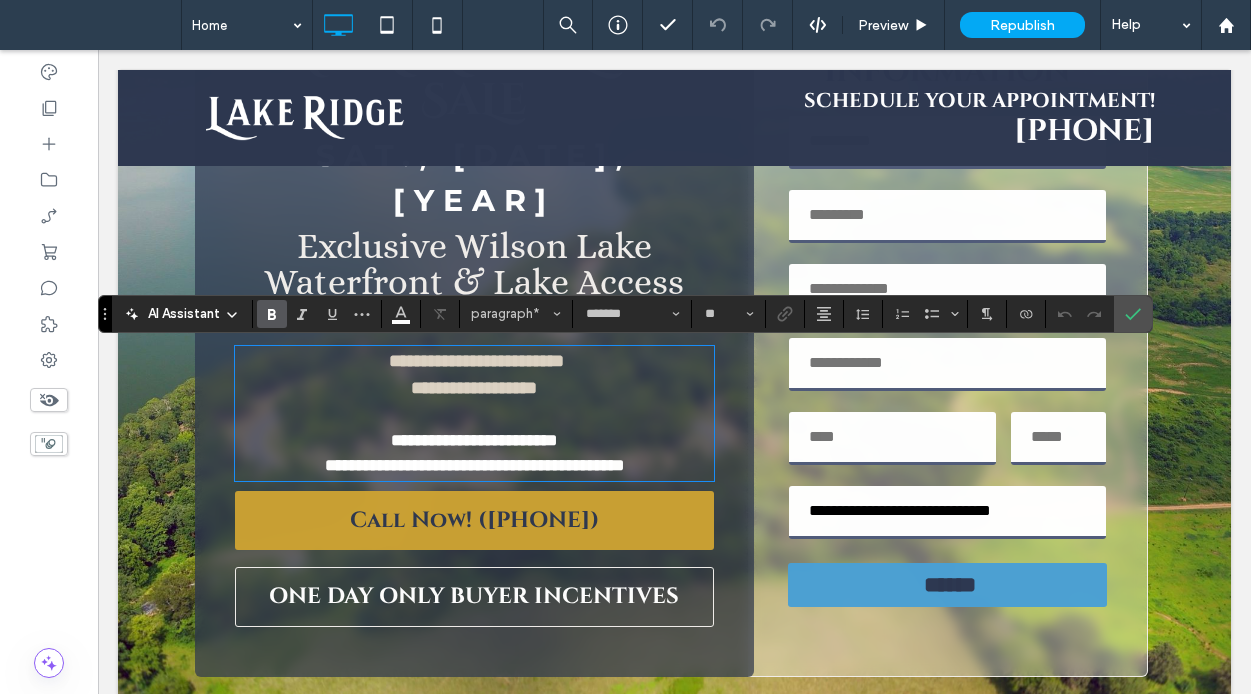 type 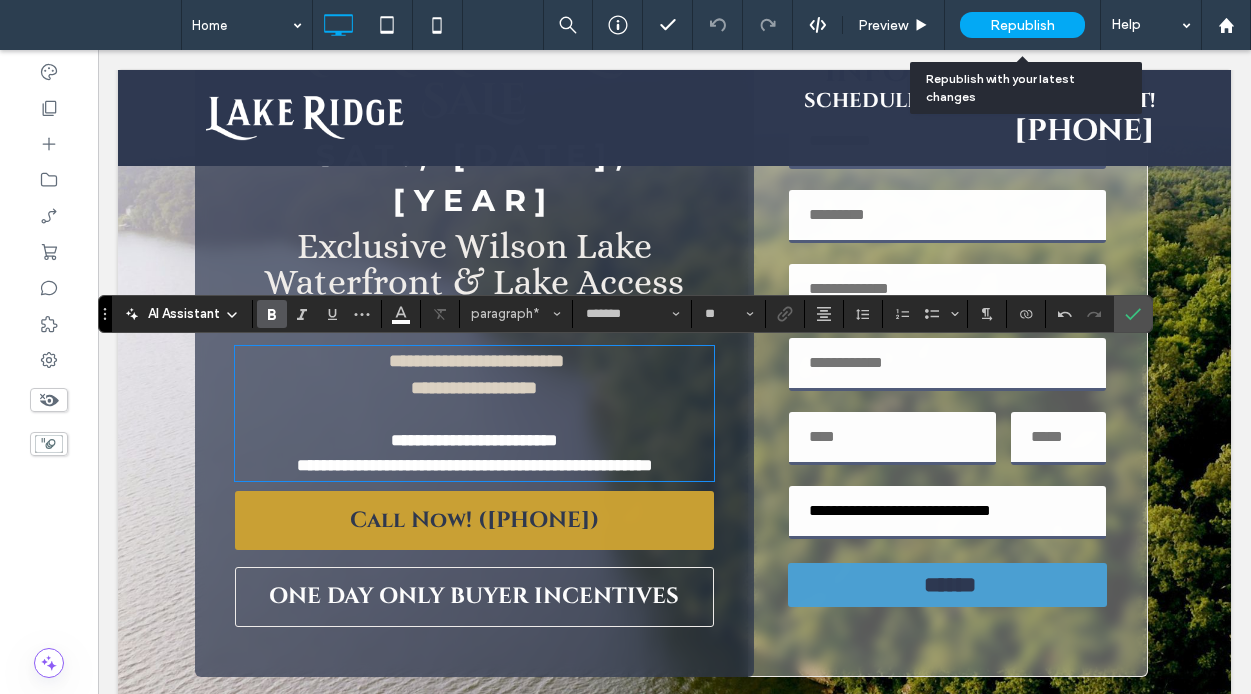 click on "Republish" at bounding box center [1022, 25] 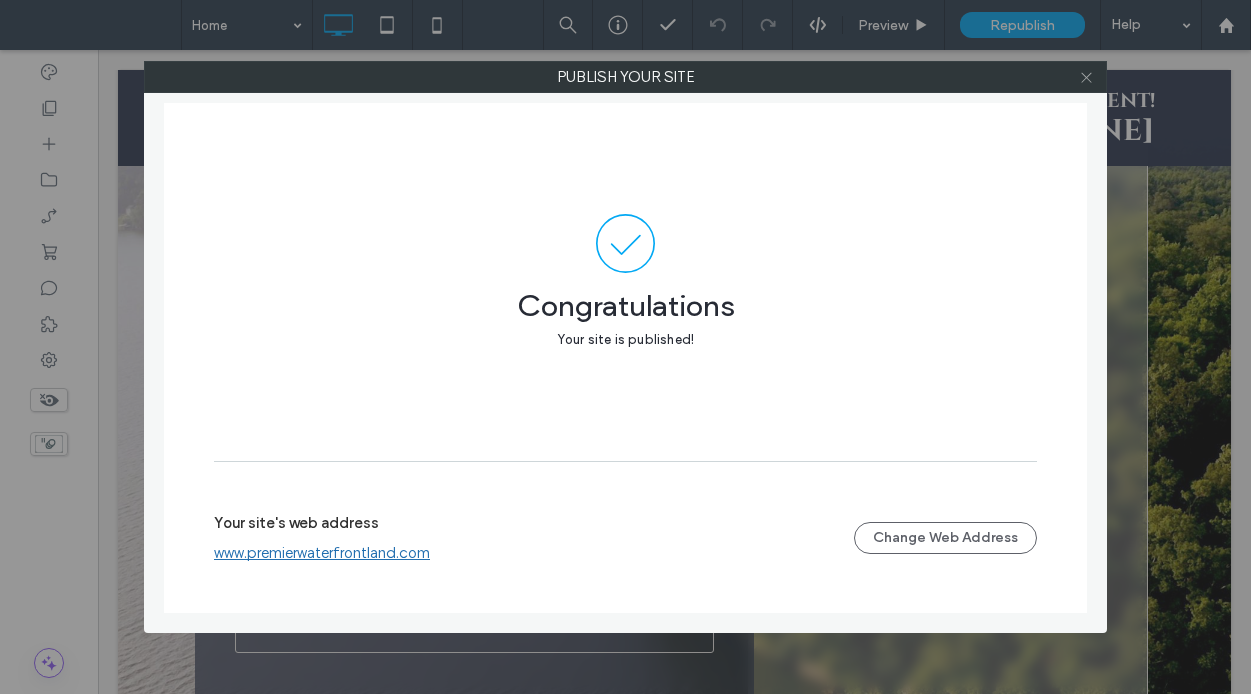 click at bounding box center [1086, 77] 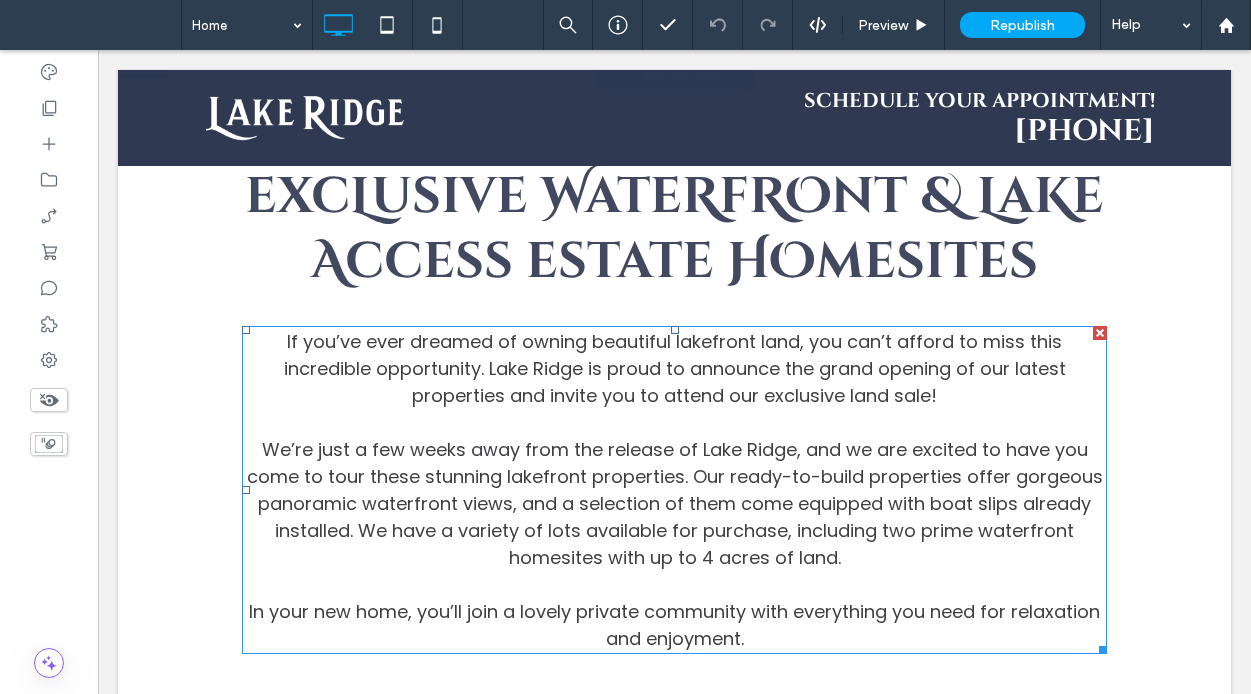 scroll, scrollTop: 1162, scrollLeft: 0, axis: vertical 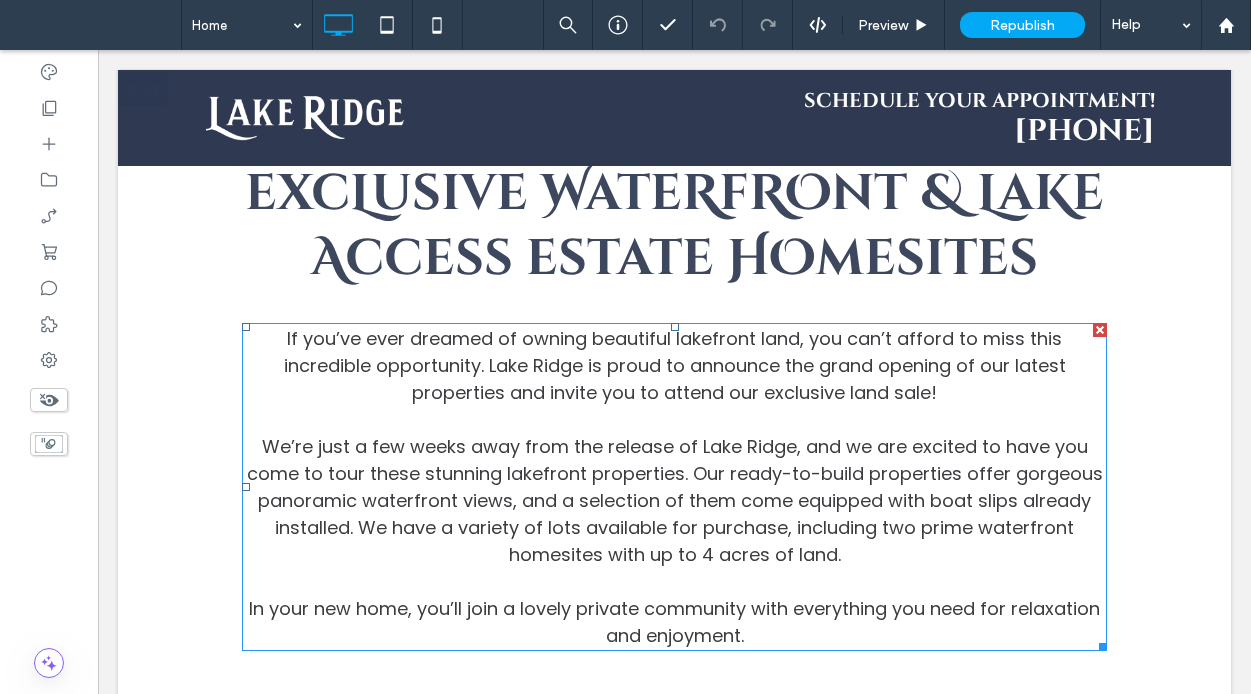 click on "If you’ve ever dreamed of owning beautiful lakefront land, you can’t afford to miss this incredible opportunity. Lake Ridge is proud to announce the grand opening of our latest properties and invite you to attend our exclusive land sale!" at bounding box center (675, 365) 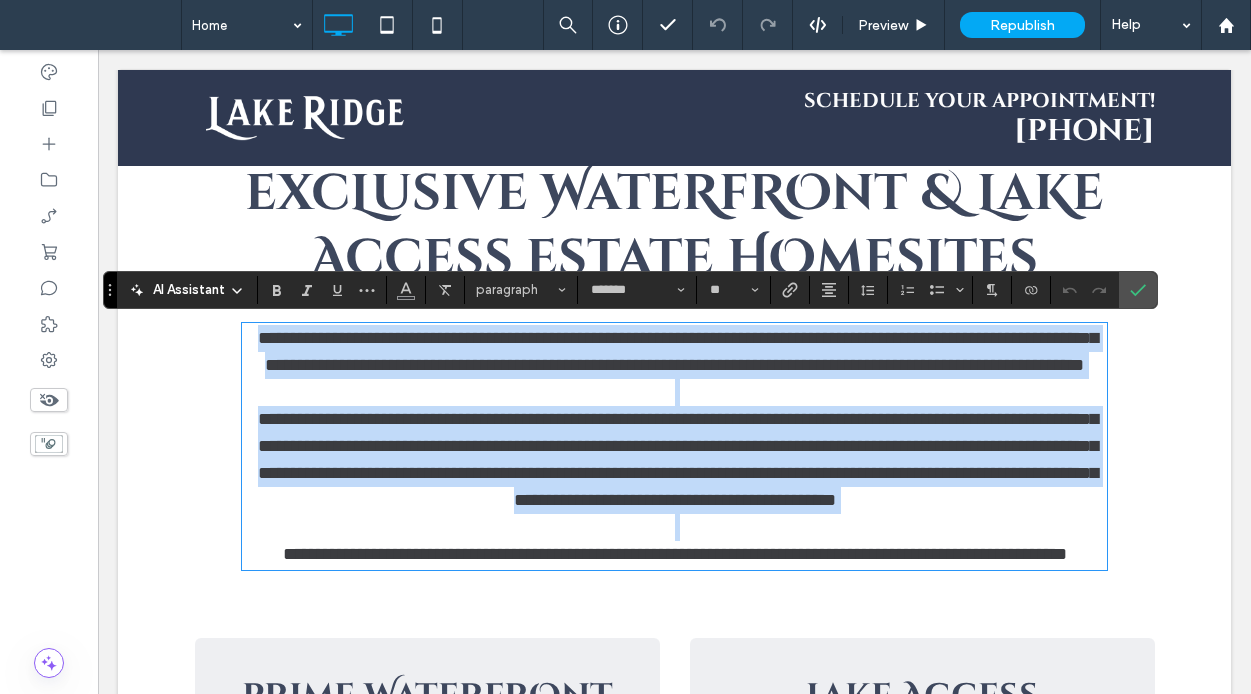 click on "**********" at bounding box center [678, 351] 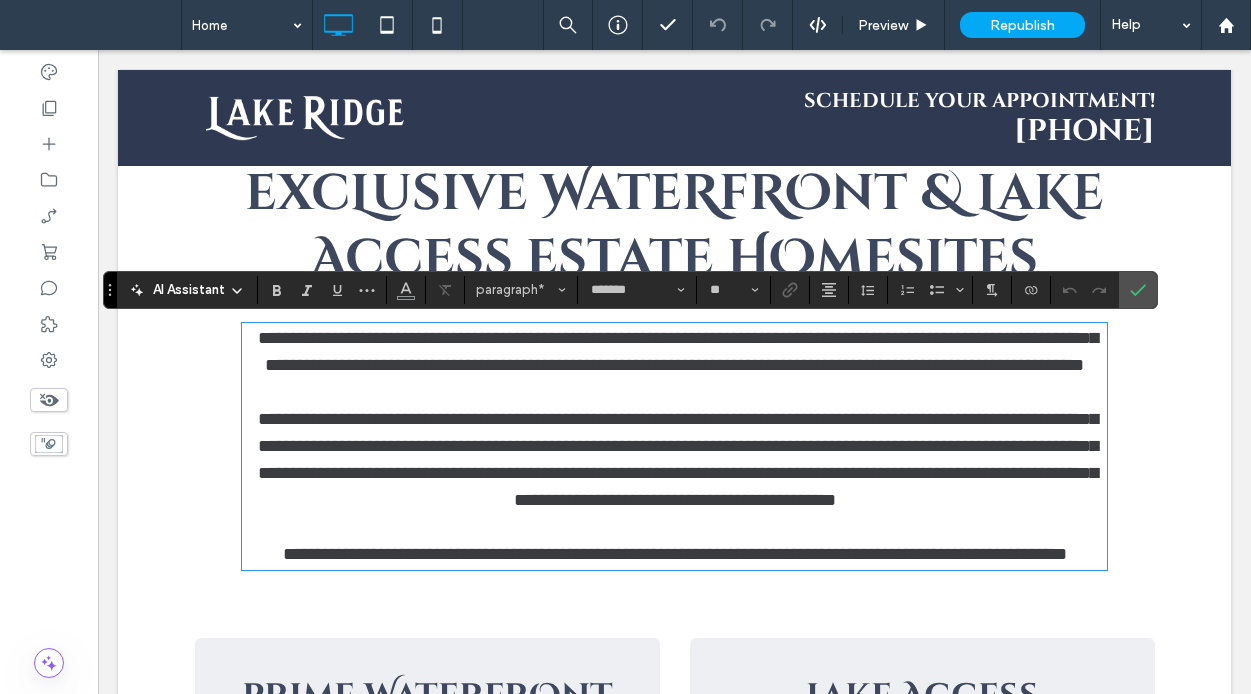 type 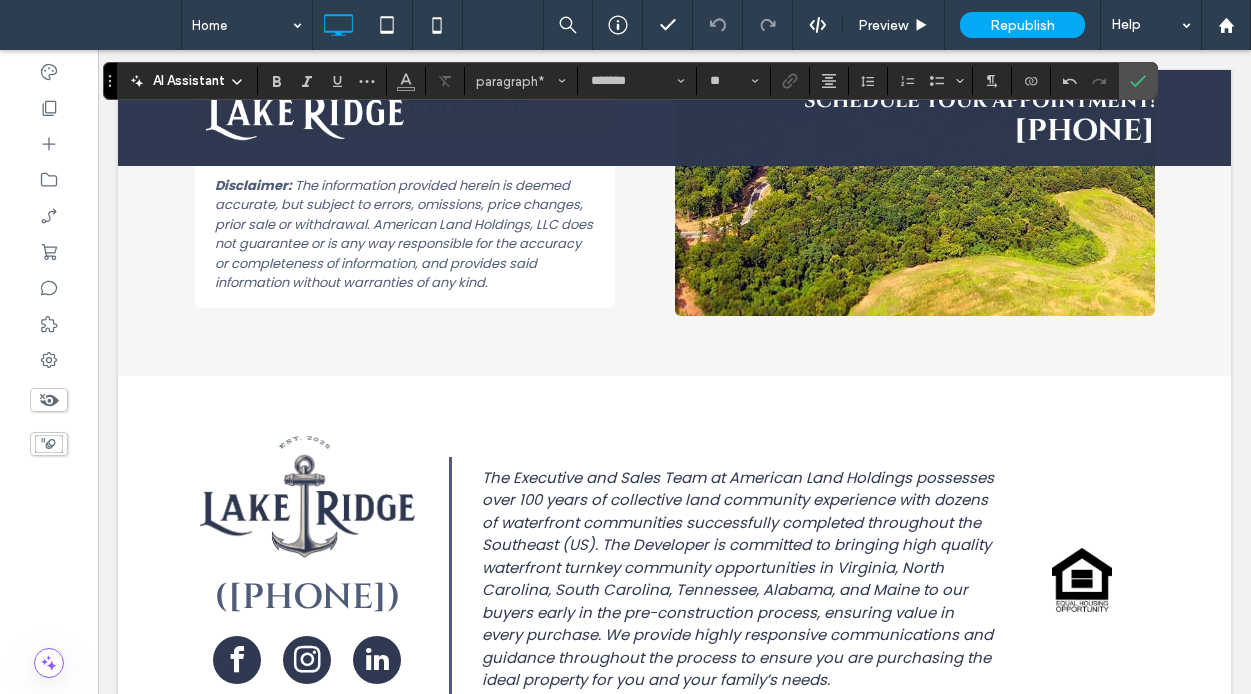 scroll, scrollTop: 8091, scrollLeft: 0, axis: vertical 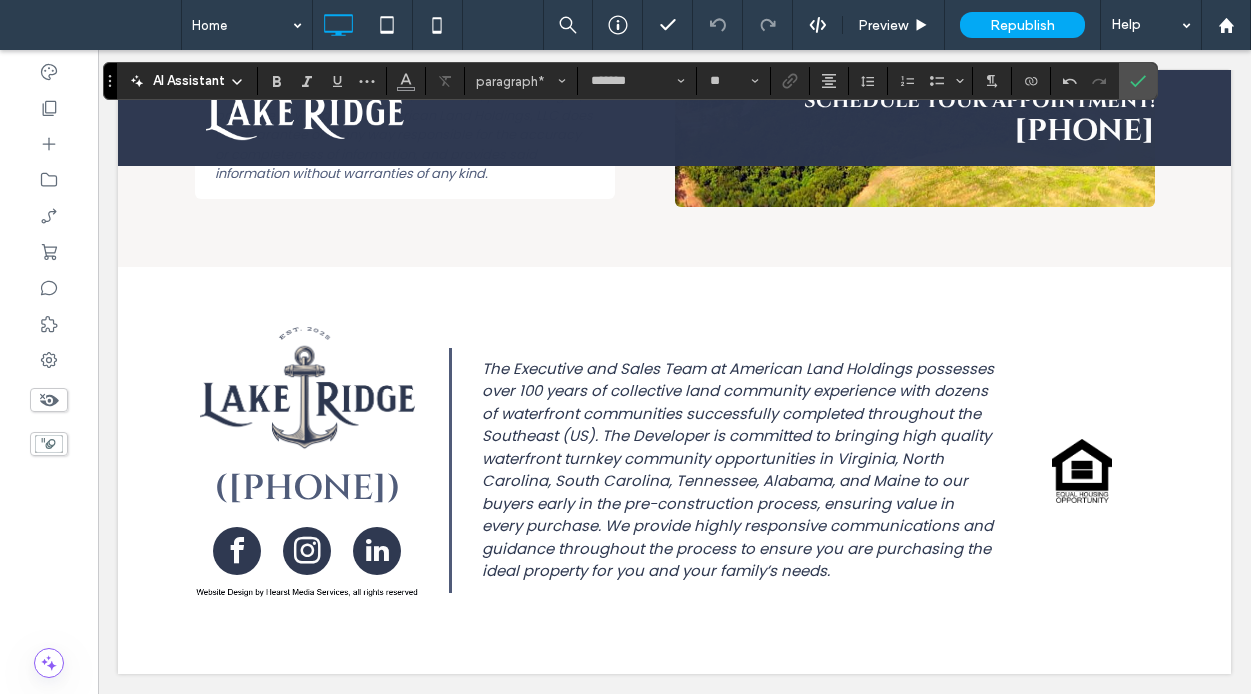 click on "The Executive and Sales Team at American Land Holdings possesses over 100 years of collective land community experience with dozens of waterfront communities successfully completed throughout the Southeast (US). The Developer is committed to bringing high quality waterfront turnkey community opportunities in Virginia, North Carolina, South Carolina, Tennessee, Alabama, and Maine to our buyers early in the pre-construction process, ensuring value in every purchase. We provide highly responsive communications and guidance throughout the process to ensure you are purchasing the ideal property for you and your family’s needs." at bounding box center (738, 470) 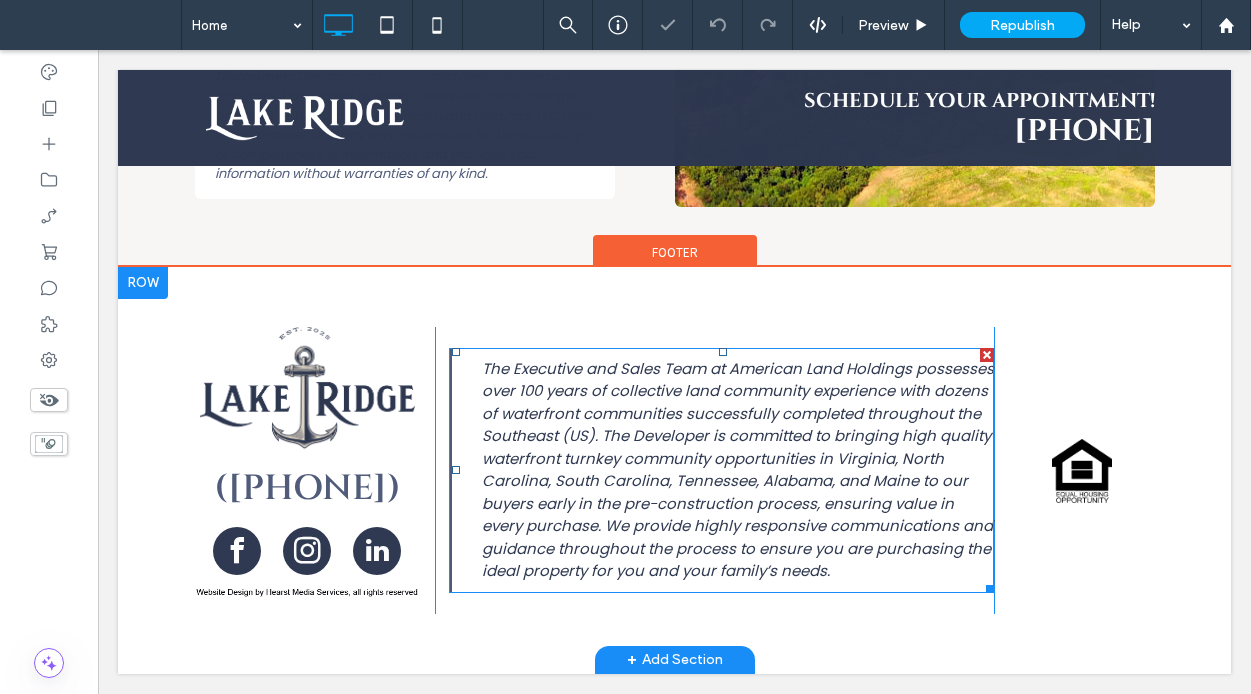 click on "The Executive and Sales Team at American Land Holdings possesses over 100 years of collective land community experience with dozens of waterfront communities successfully completed throughout the Southeast (US). The Developer is committed to bringing high quality waterfront turnkey community opportunities in Virginia, North Carolina, South Carolina, Tennessee, Alabama, and Maine to our buyers early in the pre-construction process, ensuring value in every purchase. We provide highly responsive communications and guidance throughout the process to ensure you are purchasing the ideal property for you and your family’s needs." at bounding box center (738, 470) 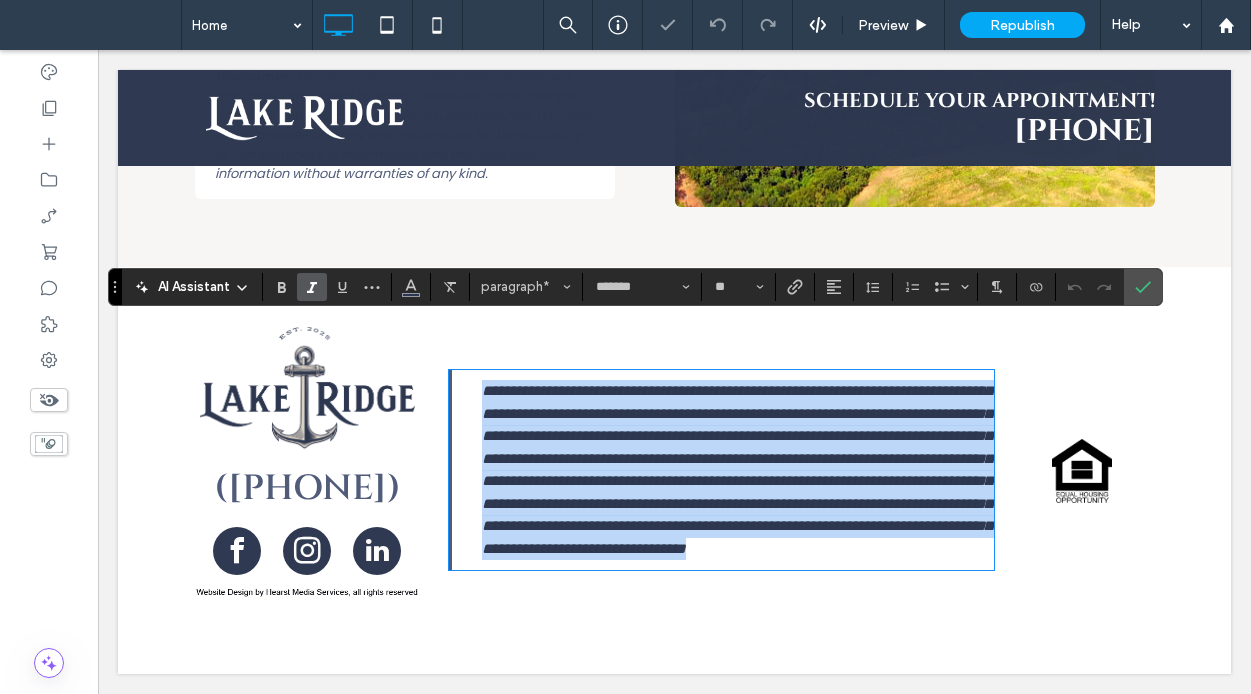 click on "**********" at bounding box center (737, 469) 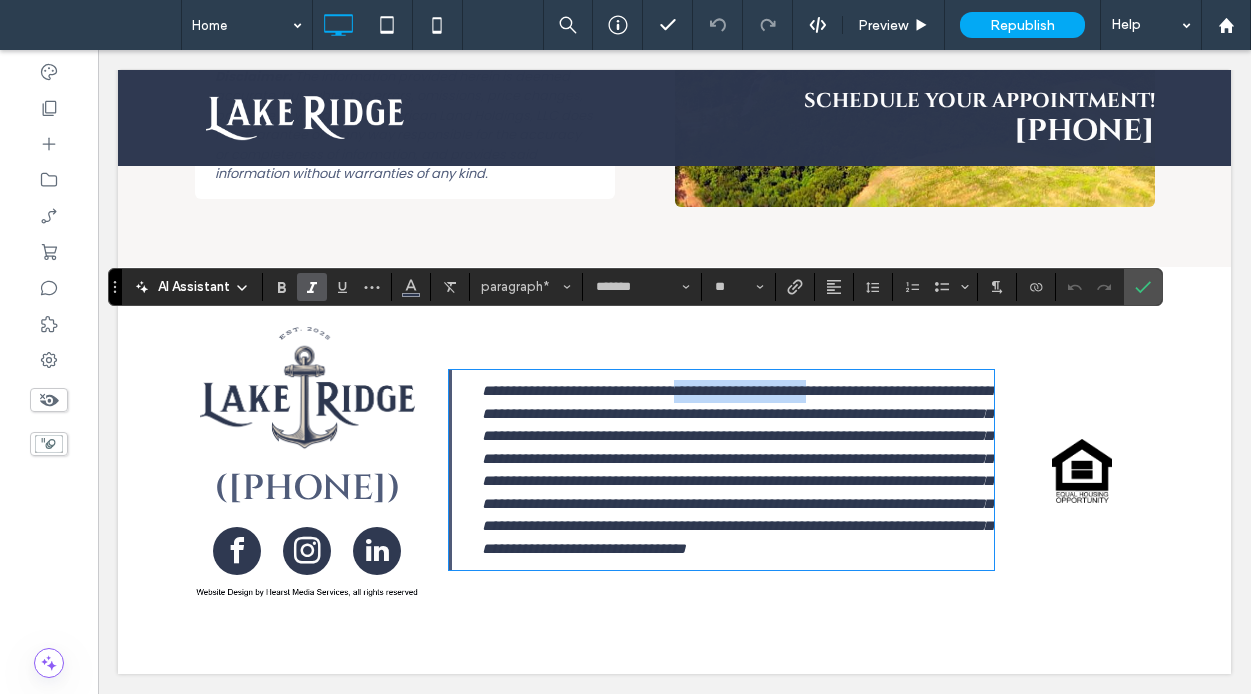 drag, startPoint x: 731, startPoint y: 345, endPoint x: 911, endPoint y: 345, distance: 180 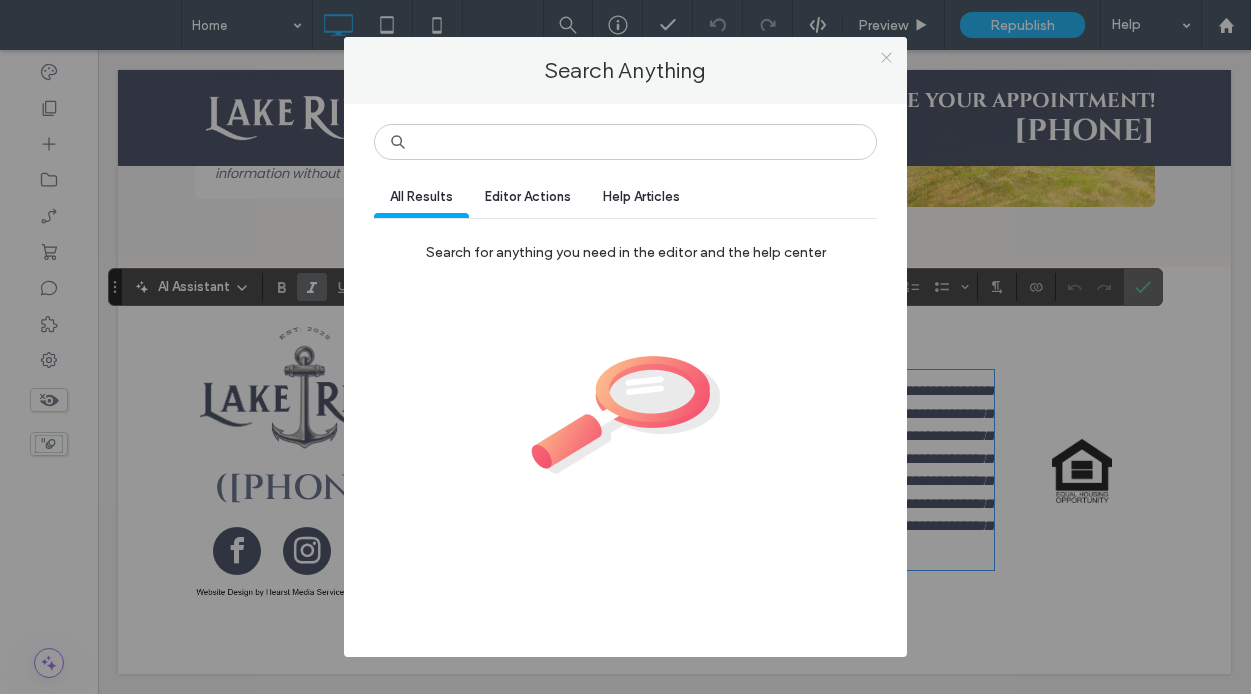 click 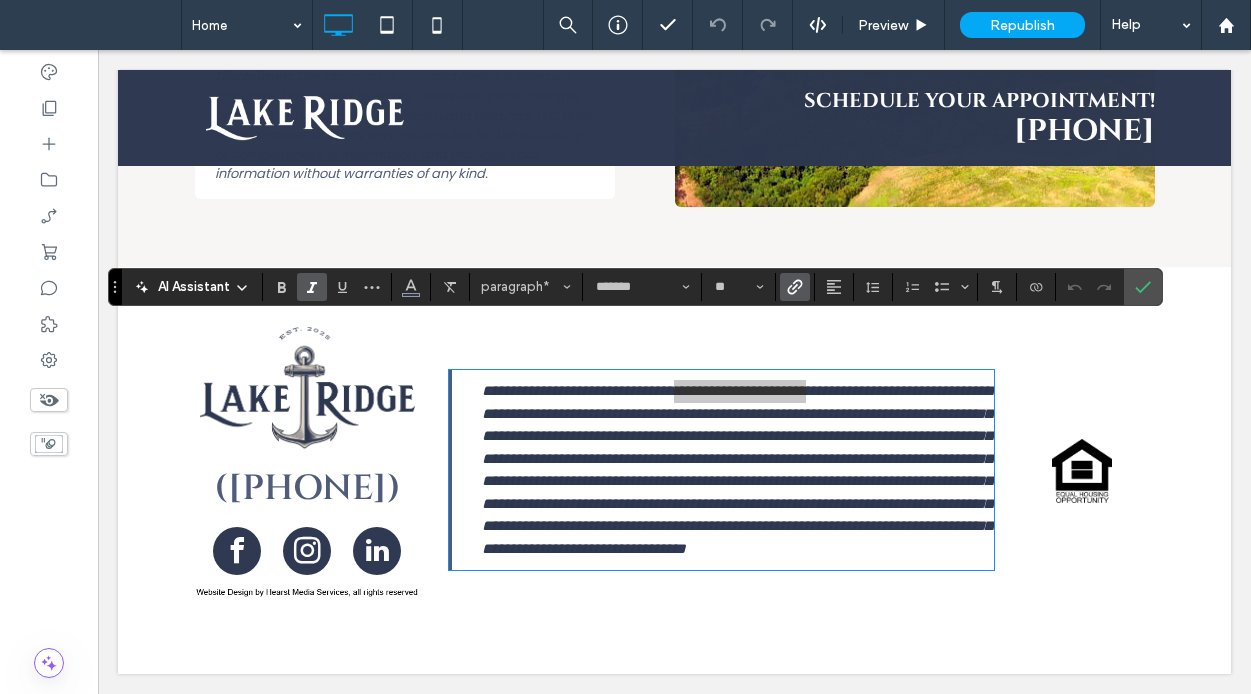 click 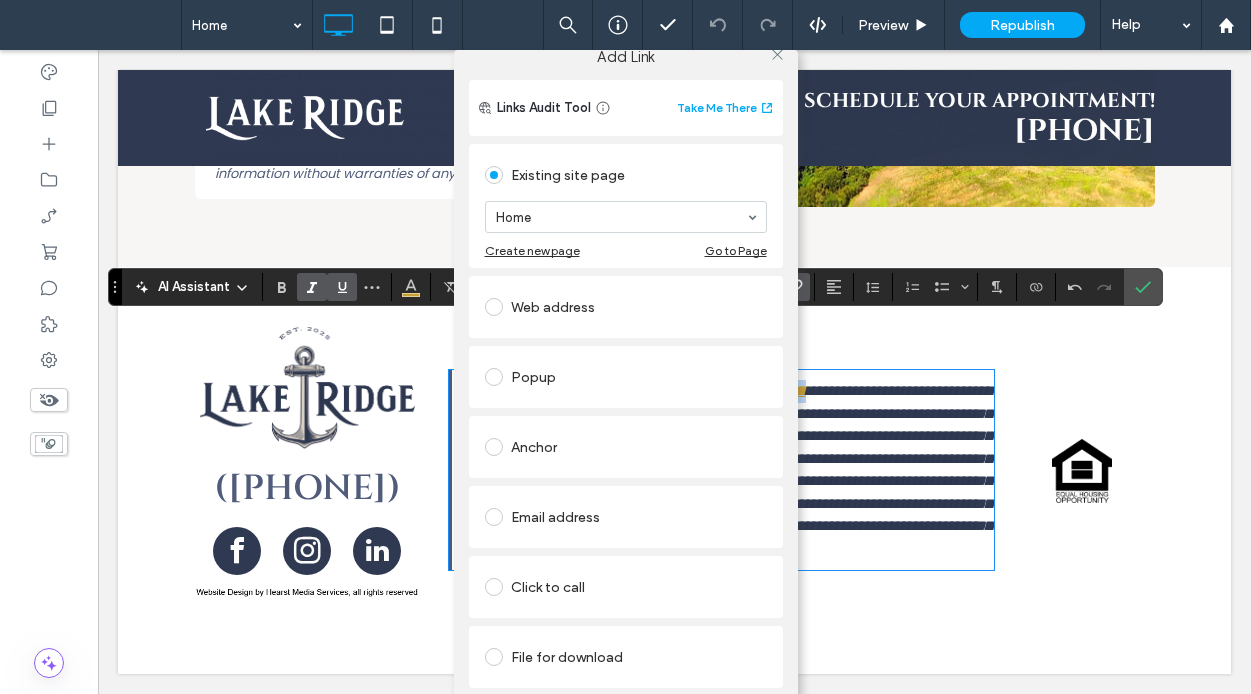 scroll, scrollTop: 0, scrollLeft: 0, axis: both 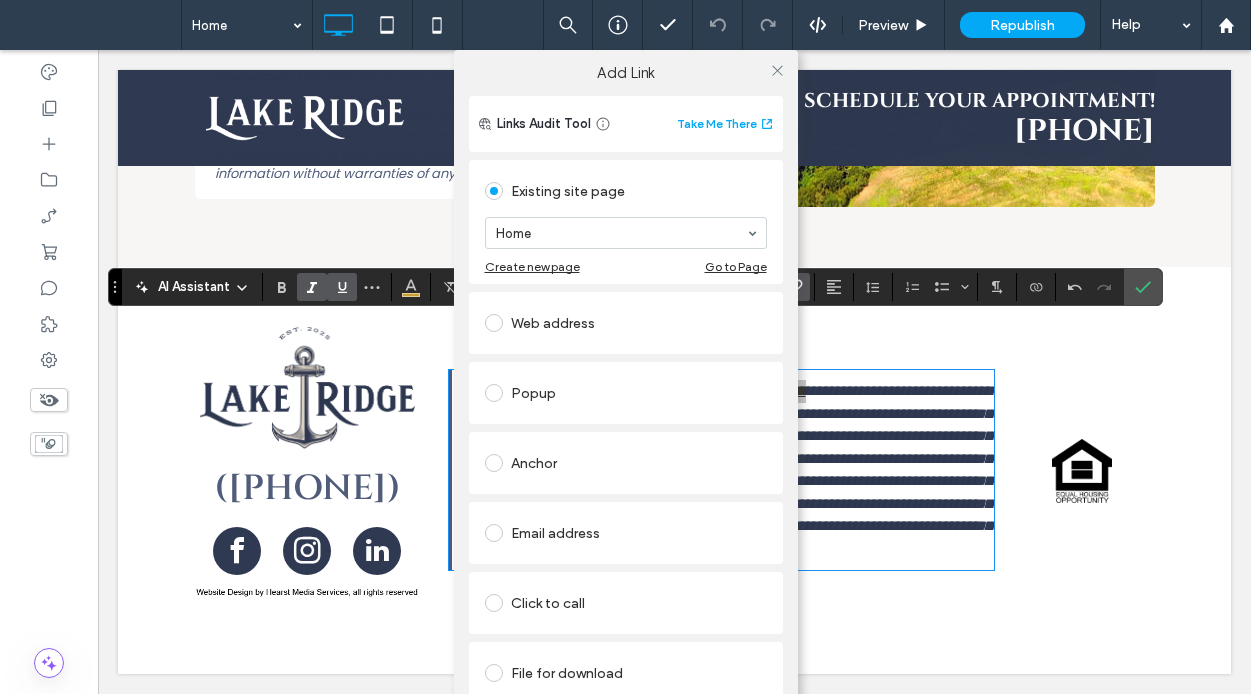 click on "Web address" at bounding box center [626, 323] 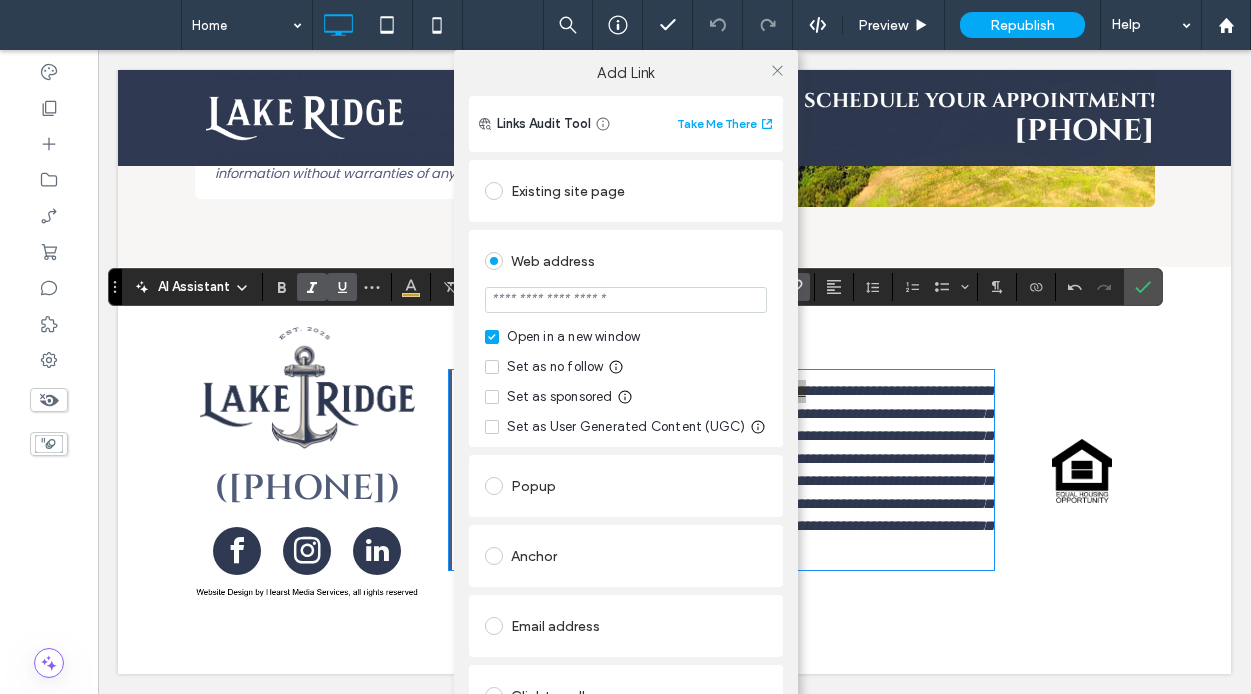 click at bounding box center (626, 300) 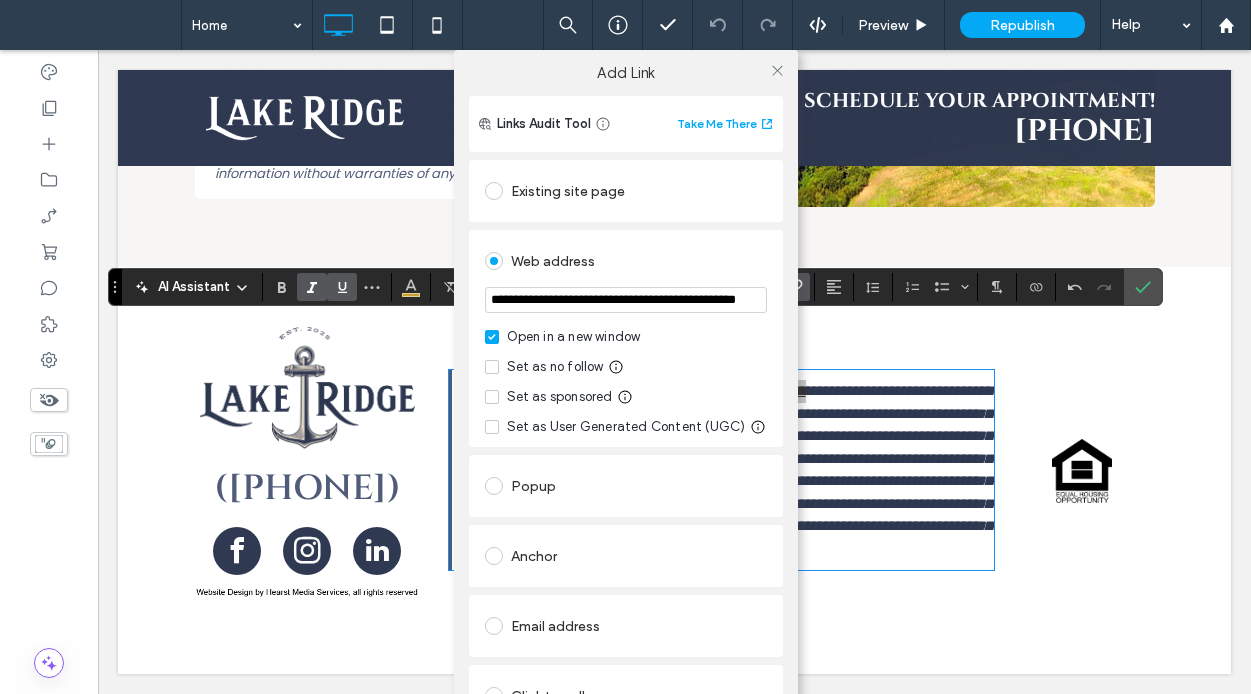 scroll, scrollTop: 0, scrollLeft: 91, axis: horizontal 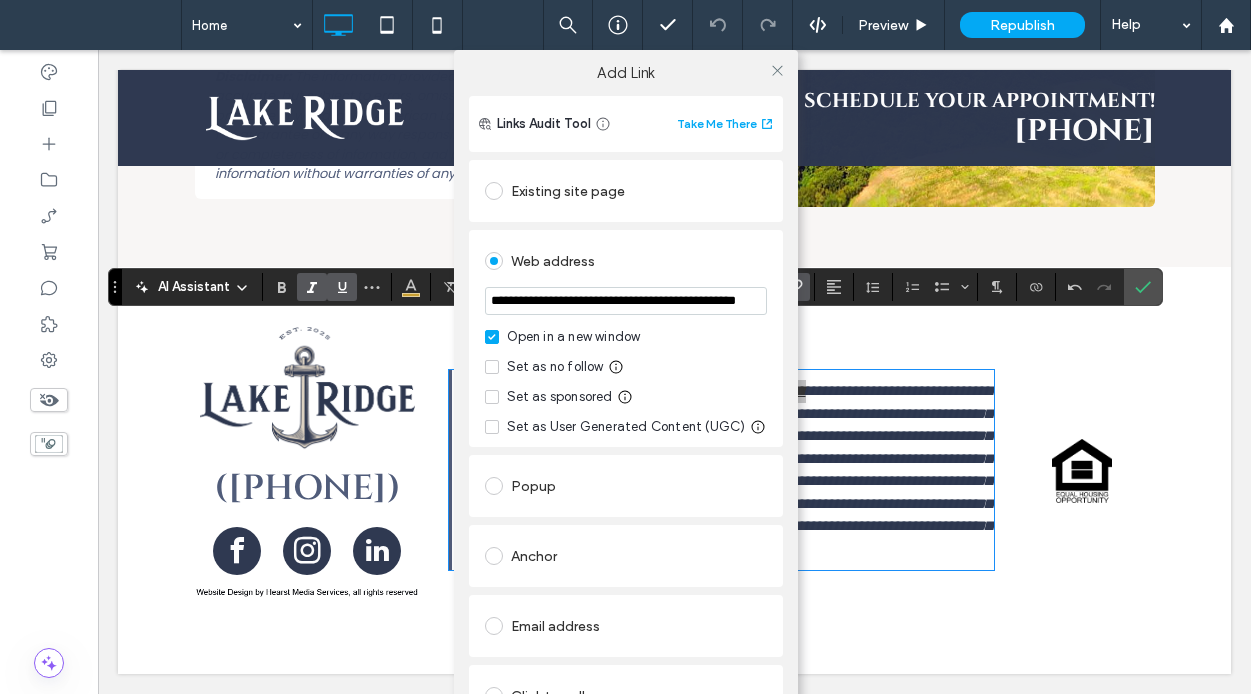 type on "**********" 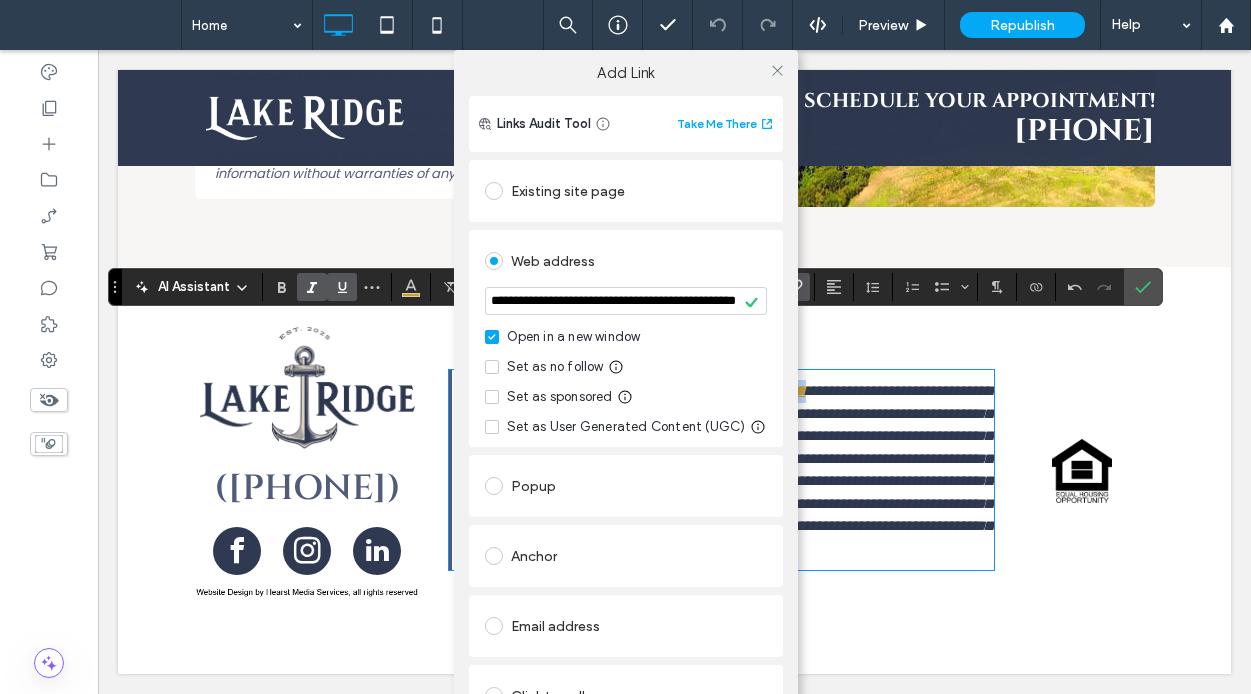 scroll, scrollTop: 0, scrollLeft: 0, axis: both 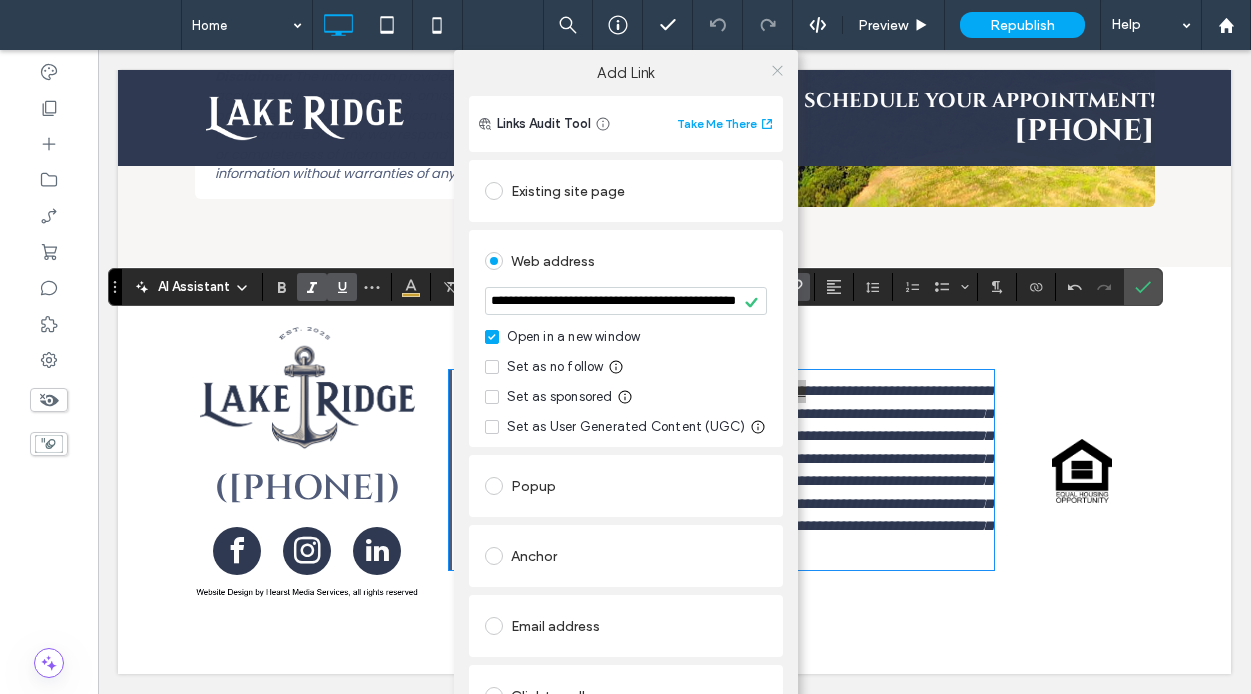click 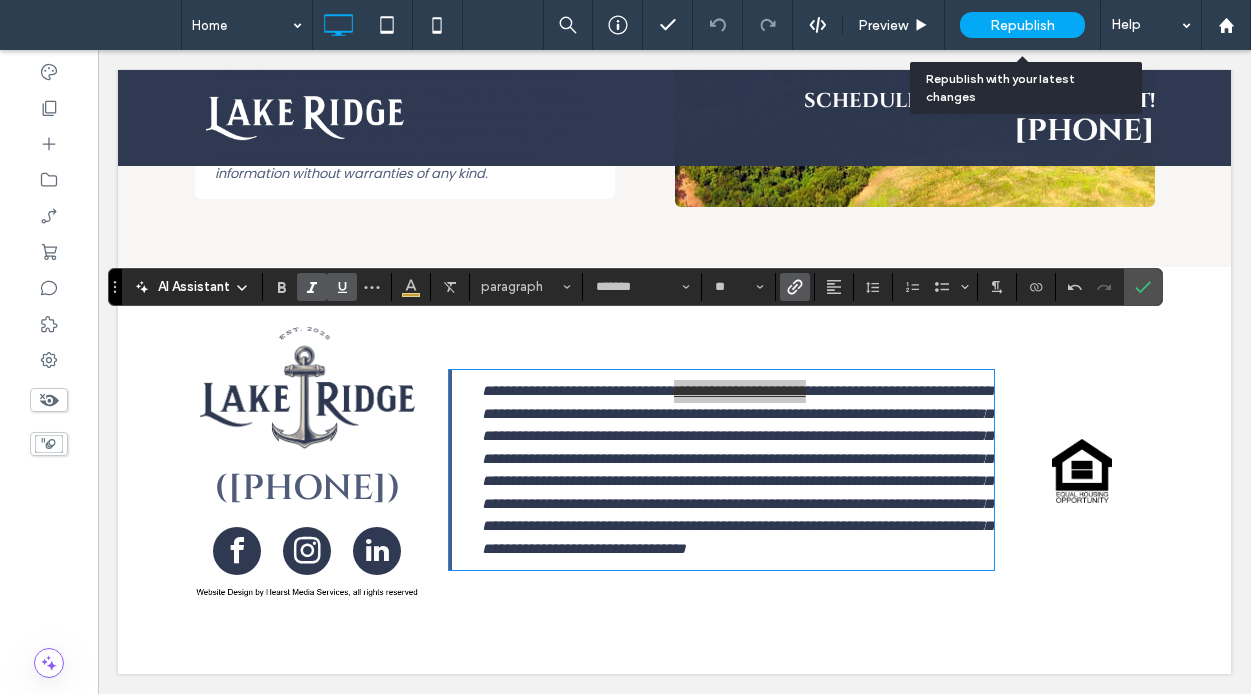 click on "Republish" at bounding box center (1022, 25) 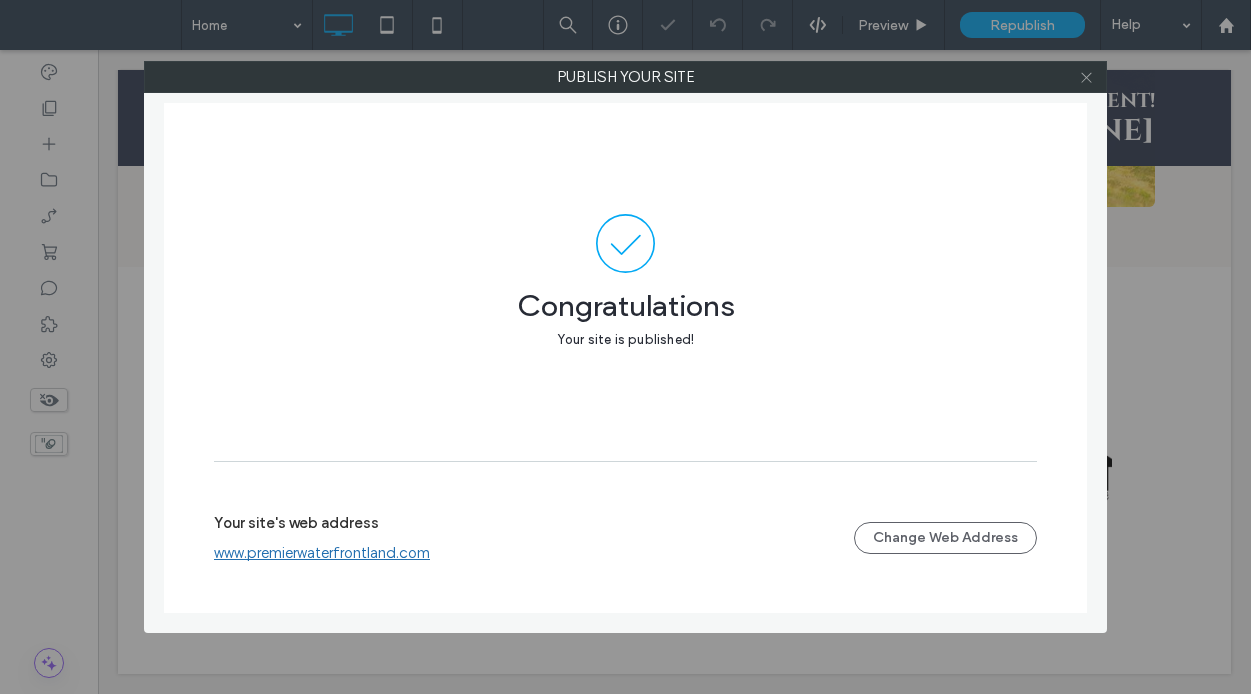 click 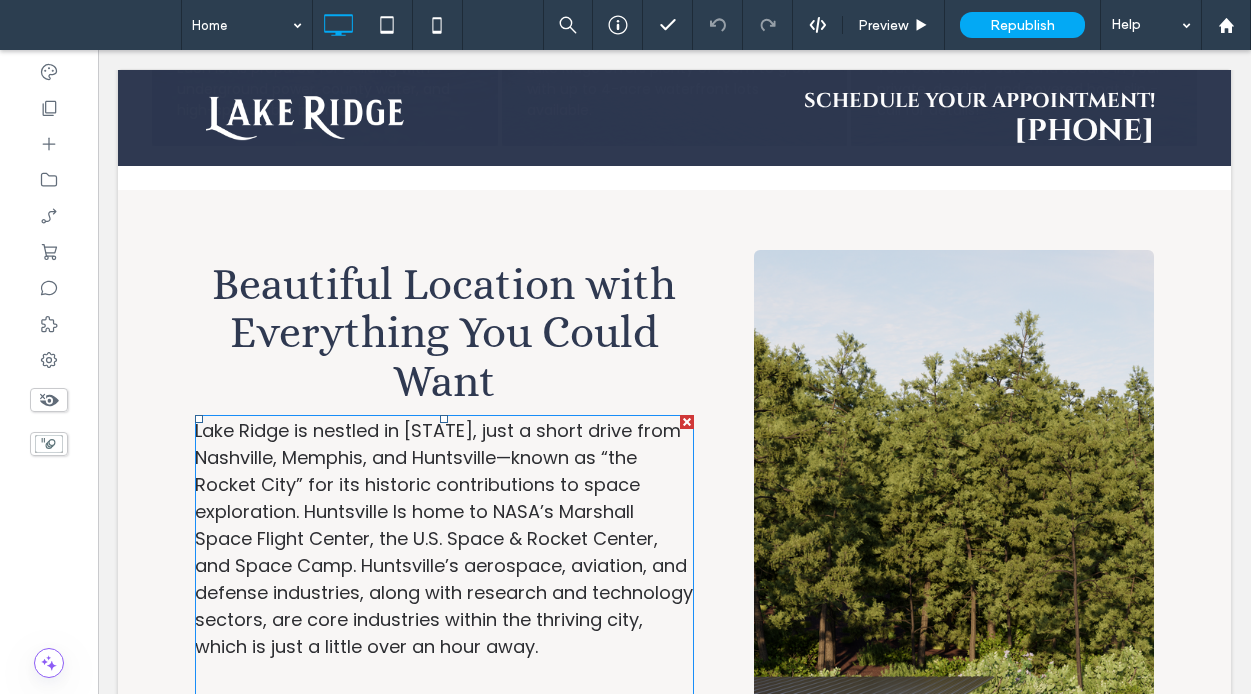 scroll, scrollTop: 5480, scrollLeft: 0, axis: vertical 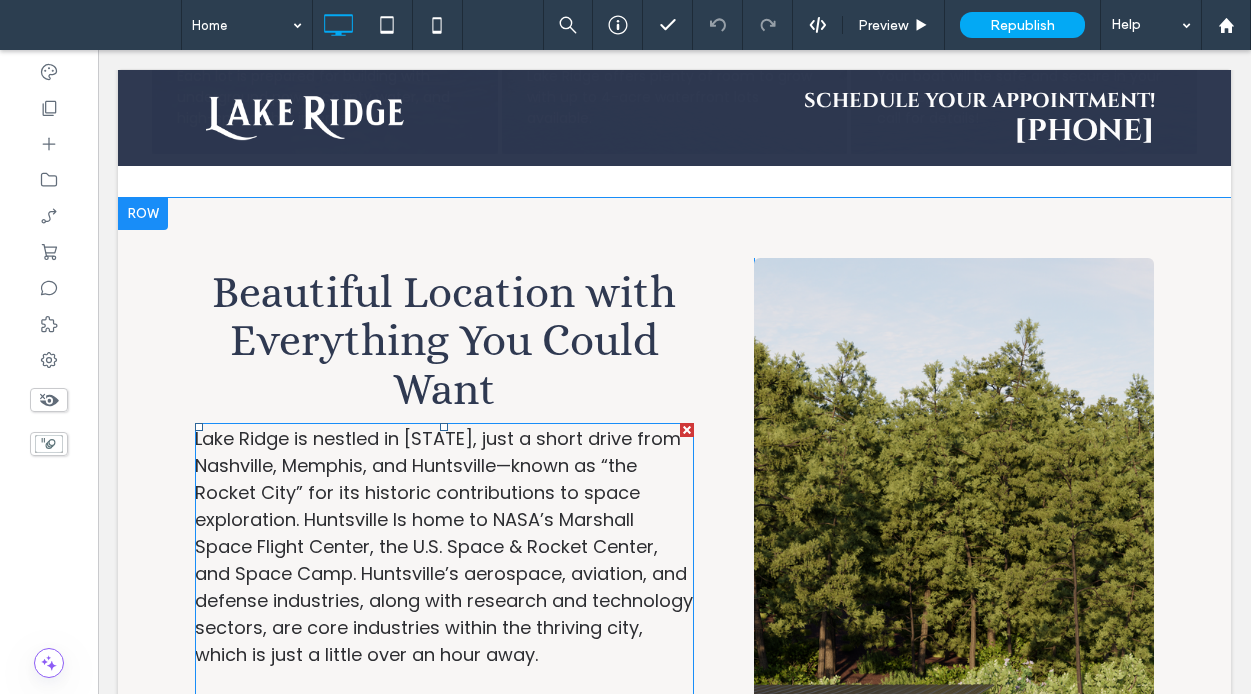 click on "Lake Ridge is nestled in Alabama, just a short drive from Nashville, Memphis, and Huntsville—known as “the Rocket City” for its historic contributions to space exploration. Huntsville Is home to NASA’s Marshall Space Flight Center, the U.S. Space & Rocket Center, and Space Camp. Huntsville’s aerospace, aviation, and defense industries, along with research and technology sectors, are core industries within the thriving city, which is just a little over an hour away." at bounding box center [444, 546] 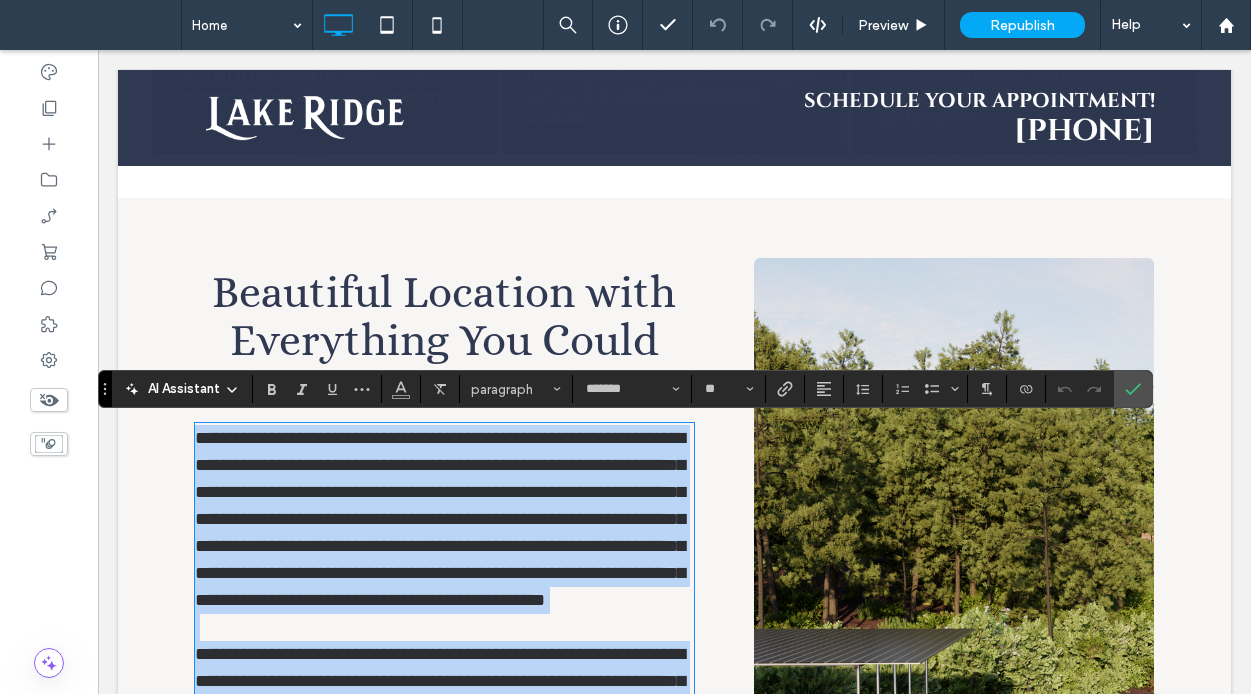 click on "**********" at bounding box center (440, 519) 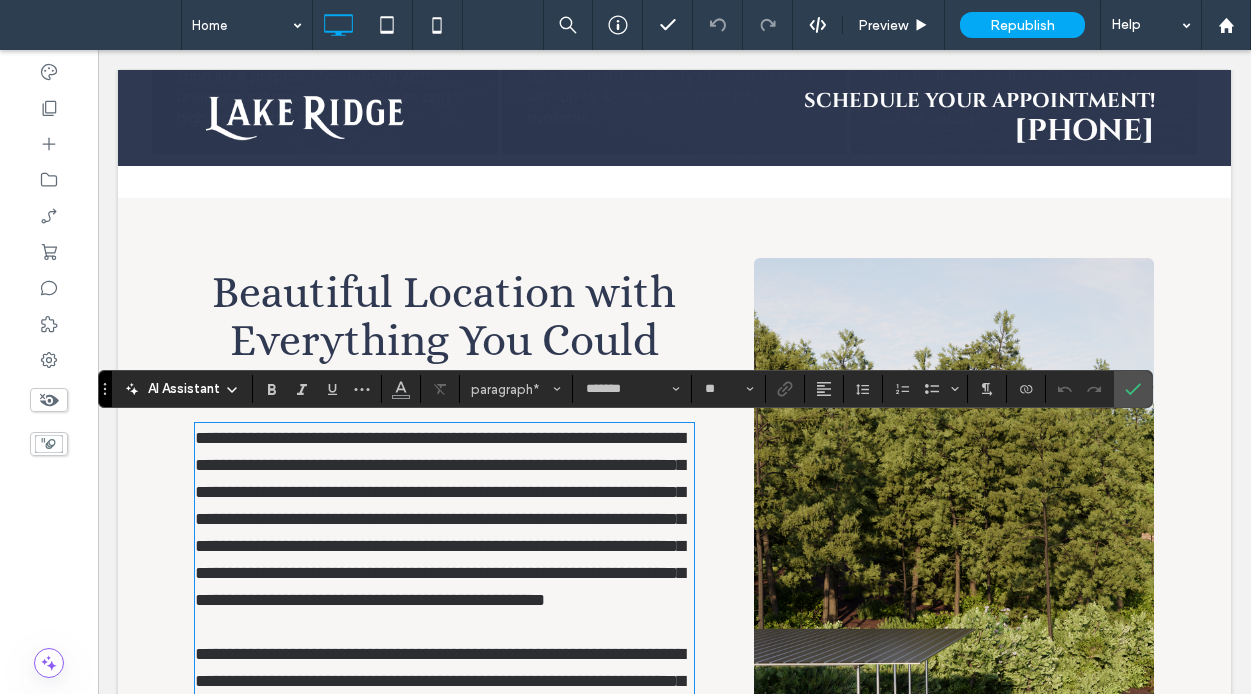 type 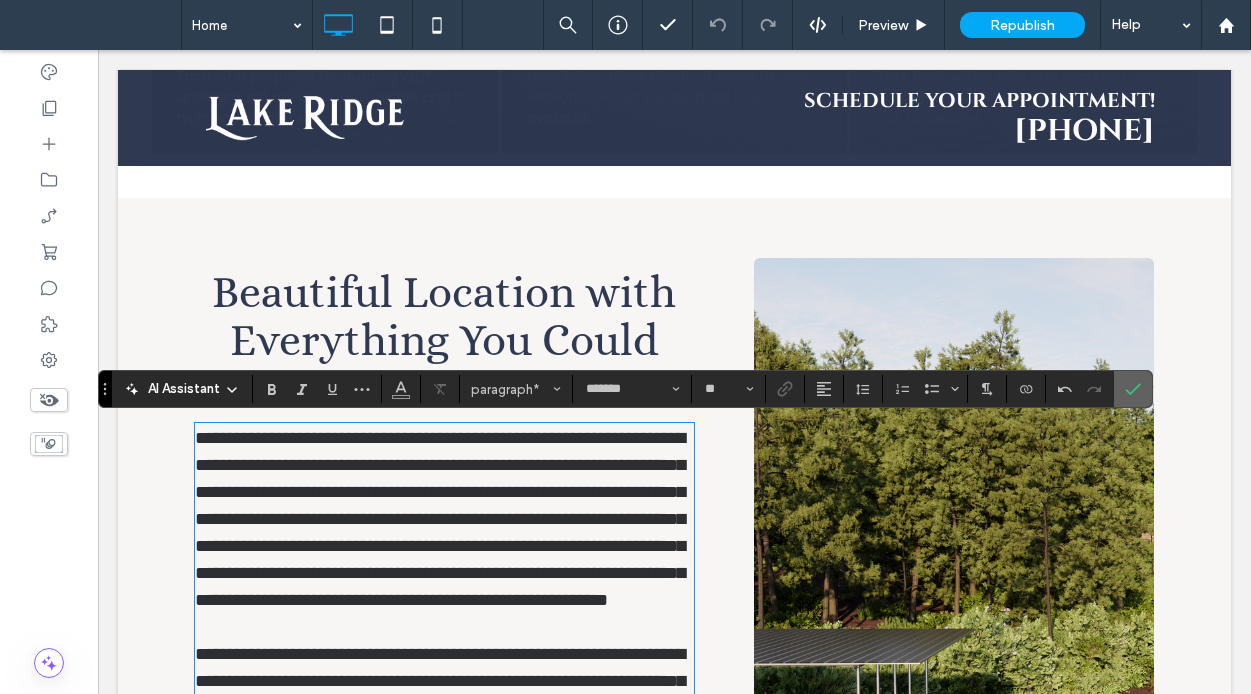 click 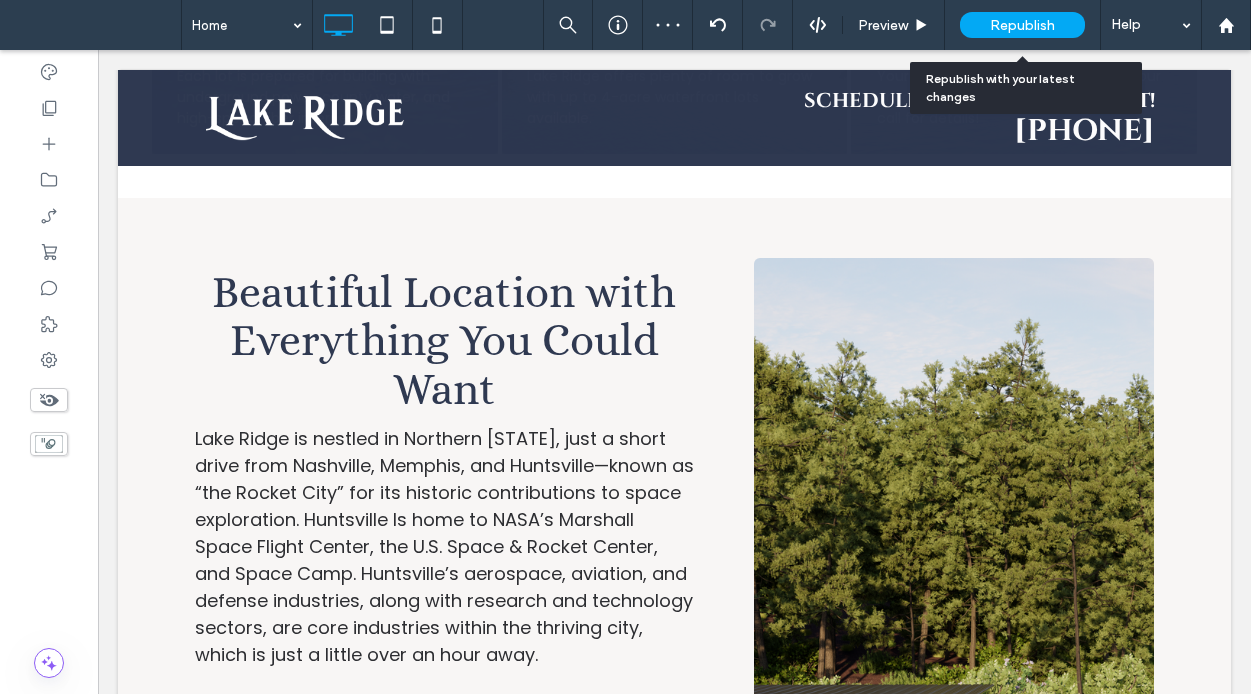 click on "Republish" at bounding box center [1022, 25] 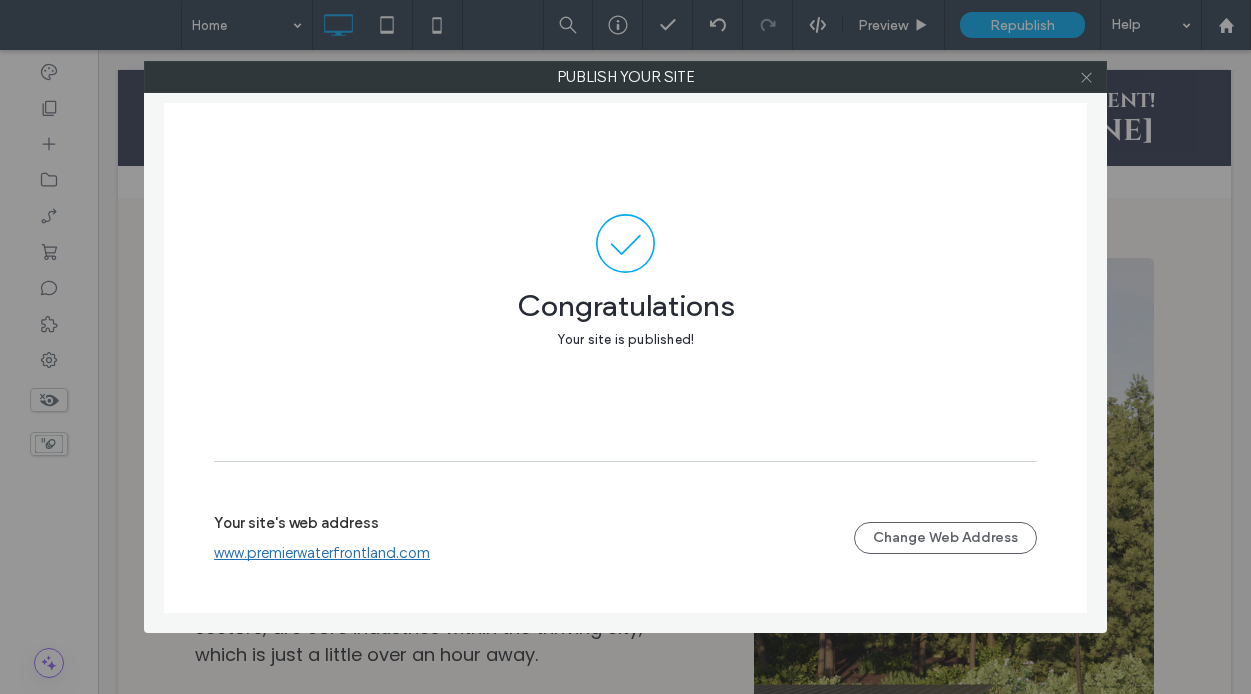 click 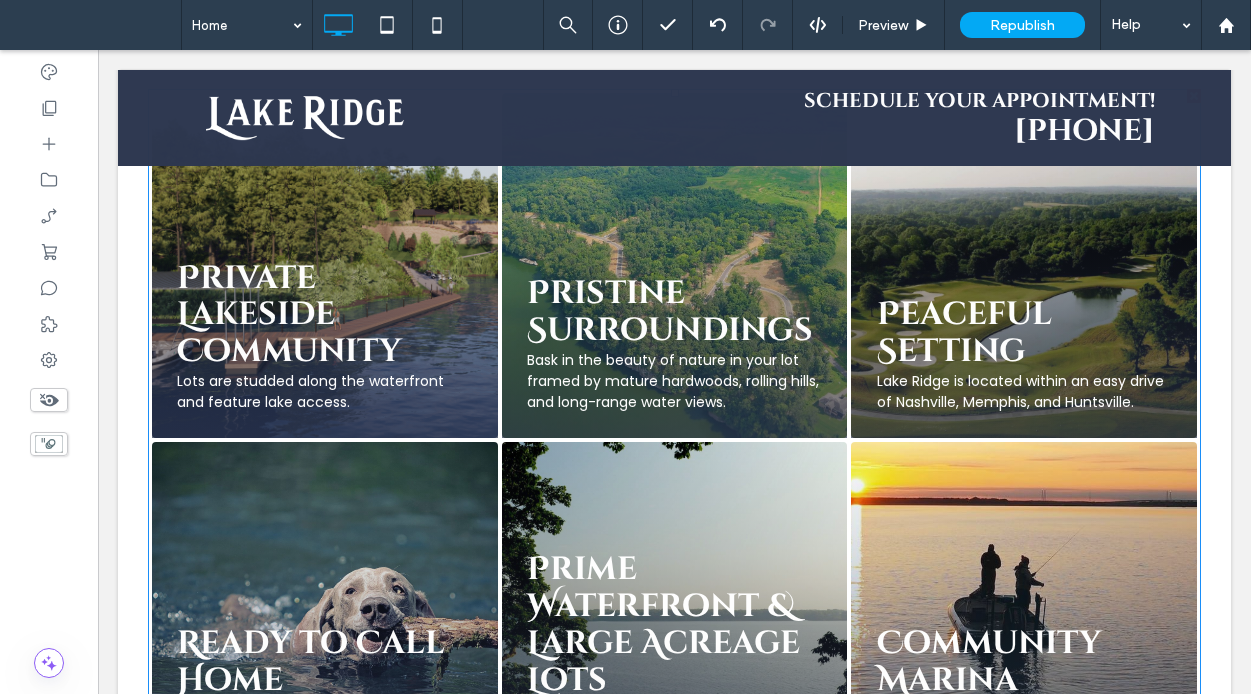 scroll, scrollTop: 4853, scrollLeft: 0, axis: vertical 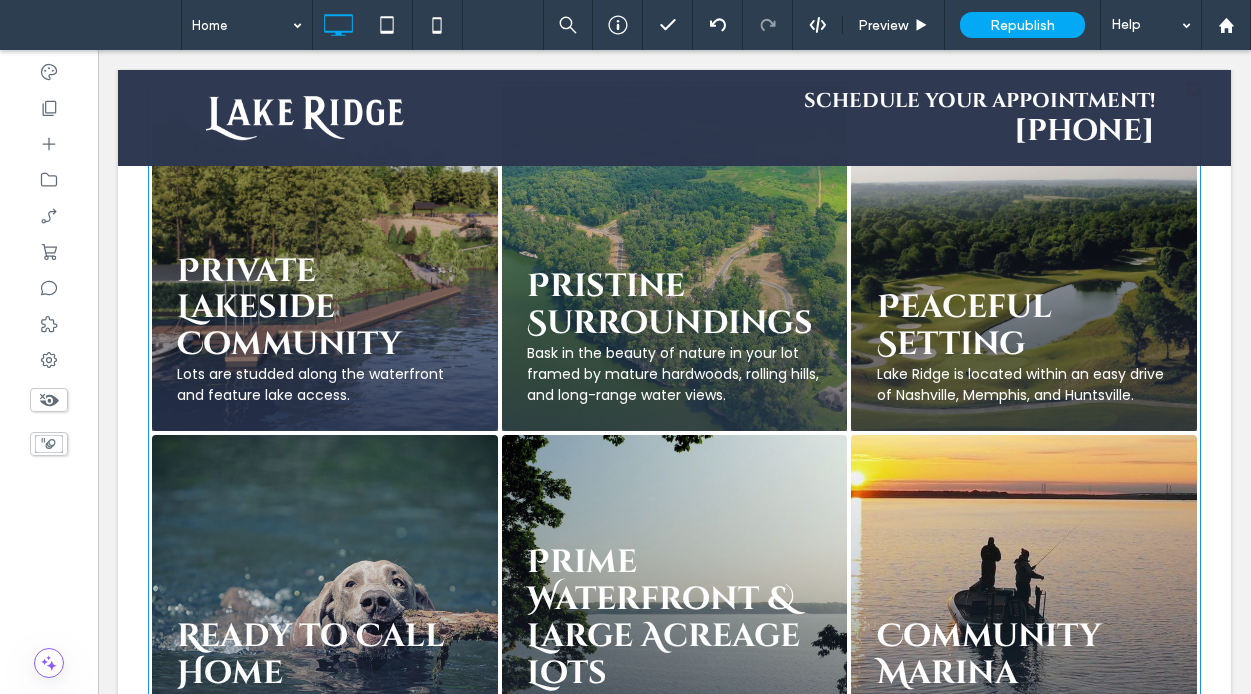 click at bounding box center (1024, 259) 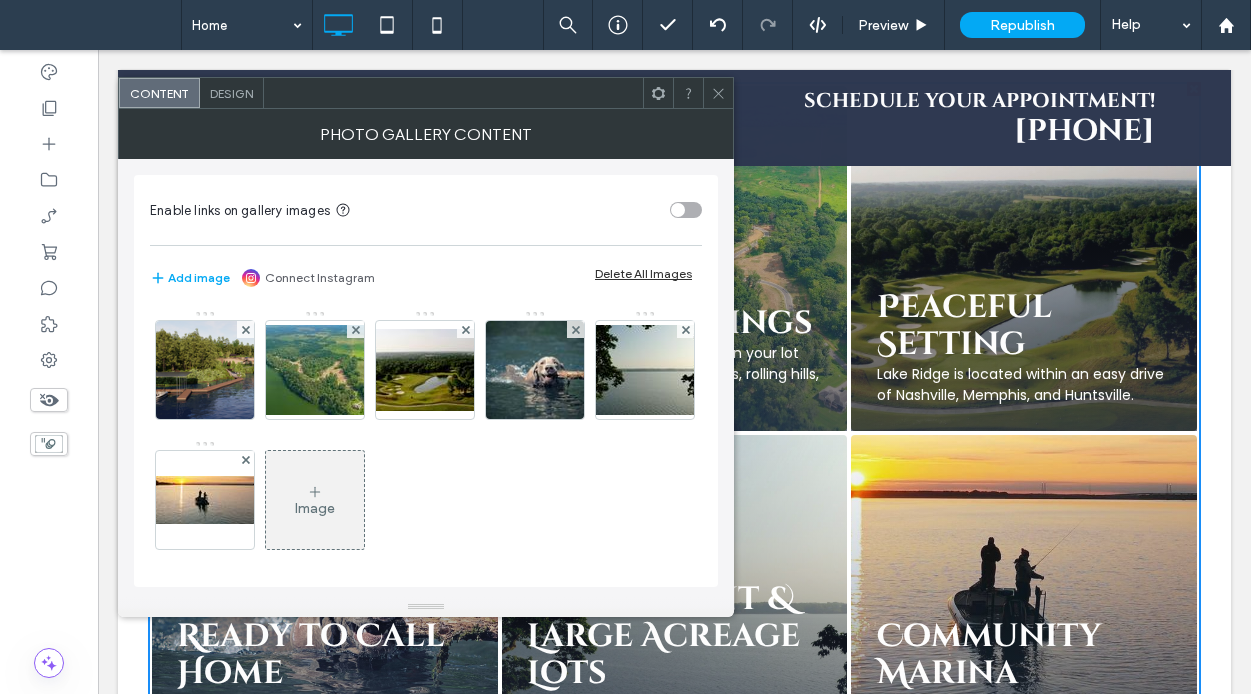 click 